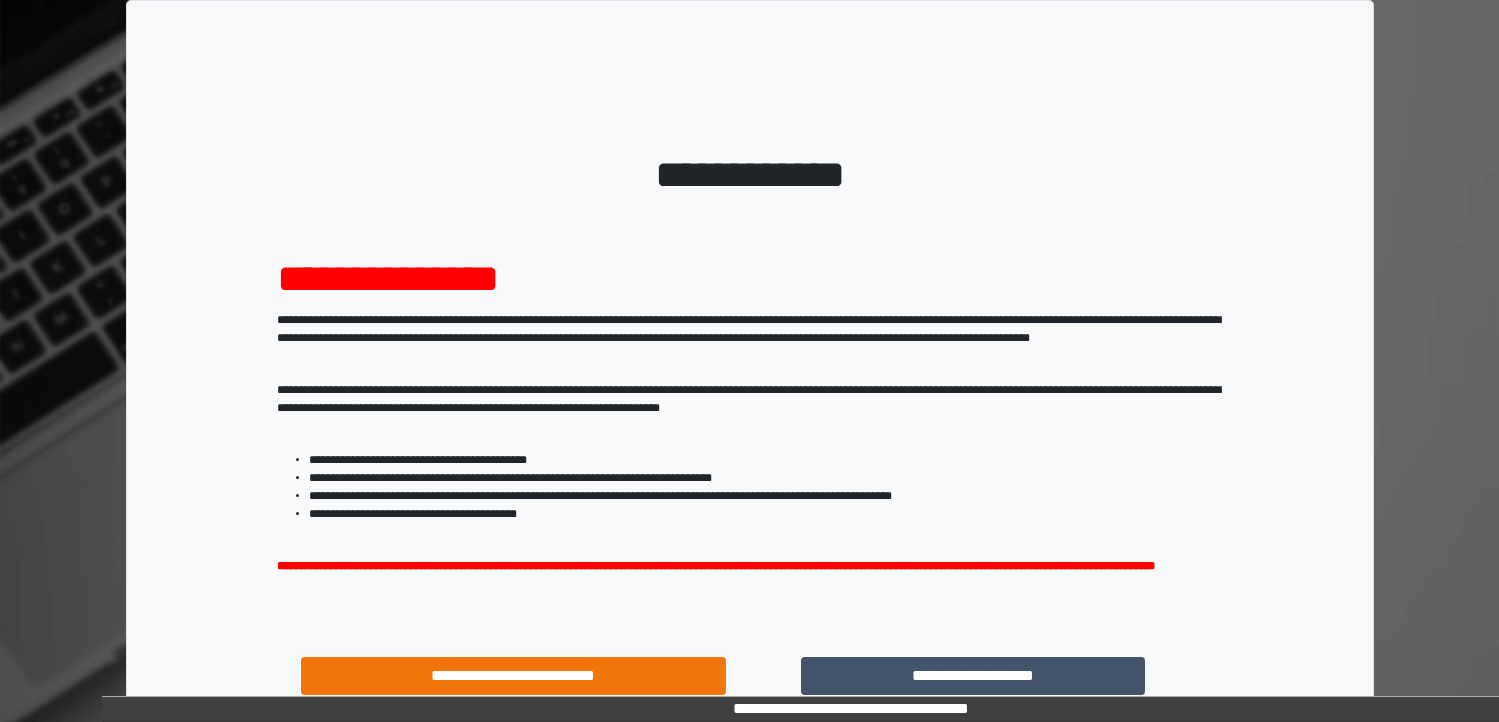 scroll, scrollTop: 0, scrollLeft: 0, axis: both 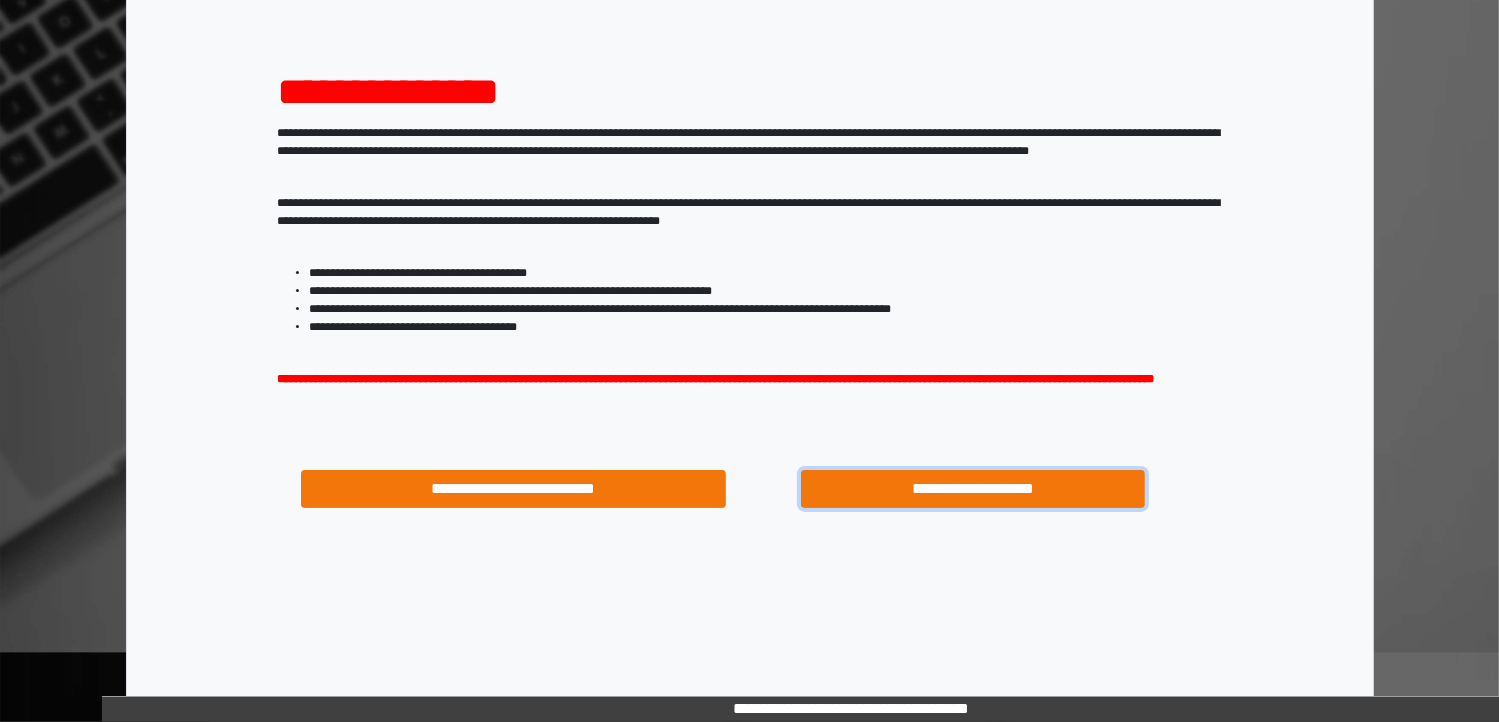 click on "**********" at bounding box center [973, 489] 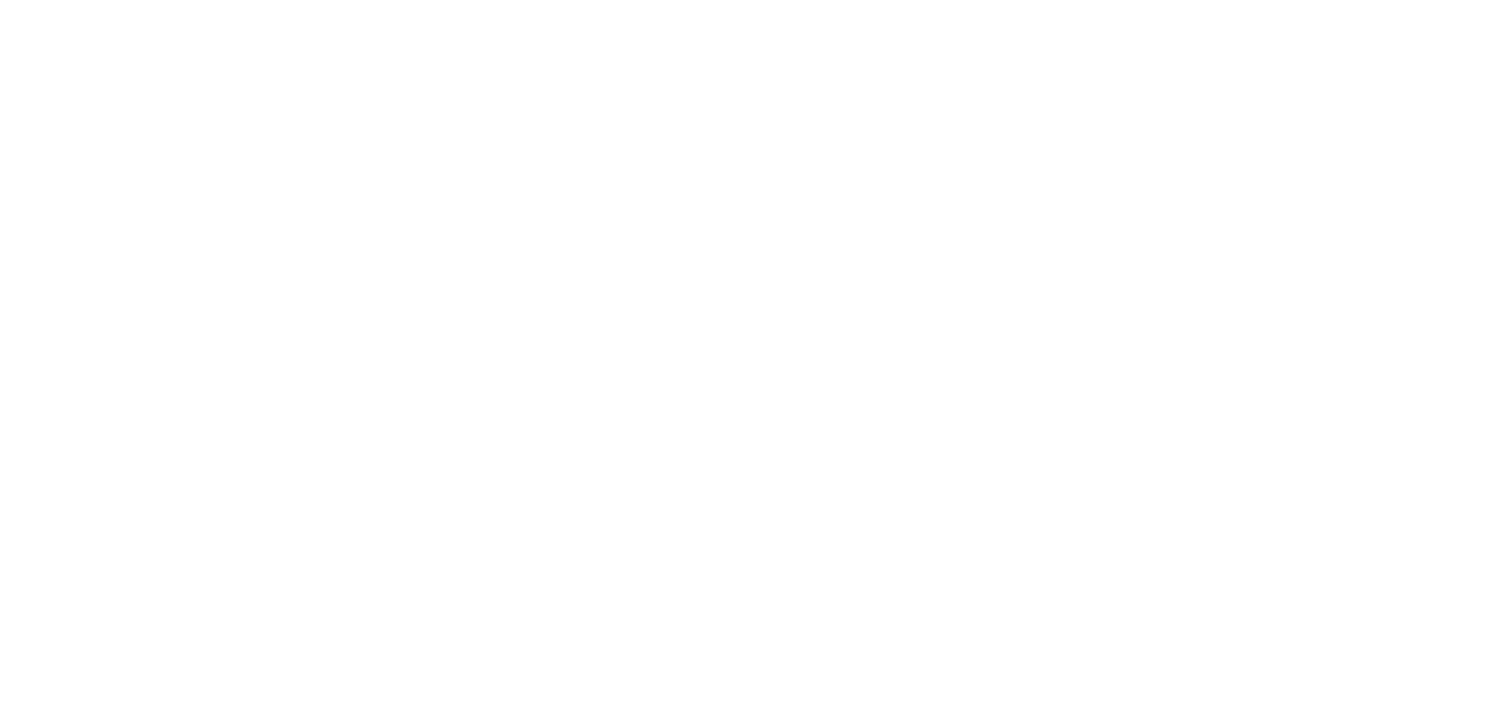 scroll, scrollTop: 0, scrollLeft: 0, axis: both 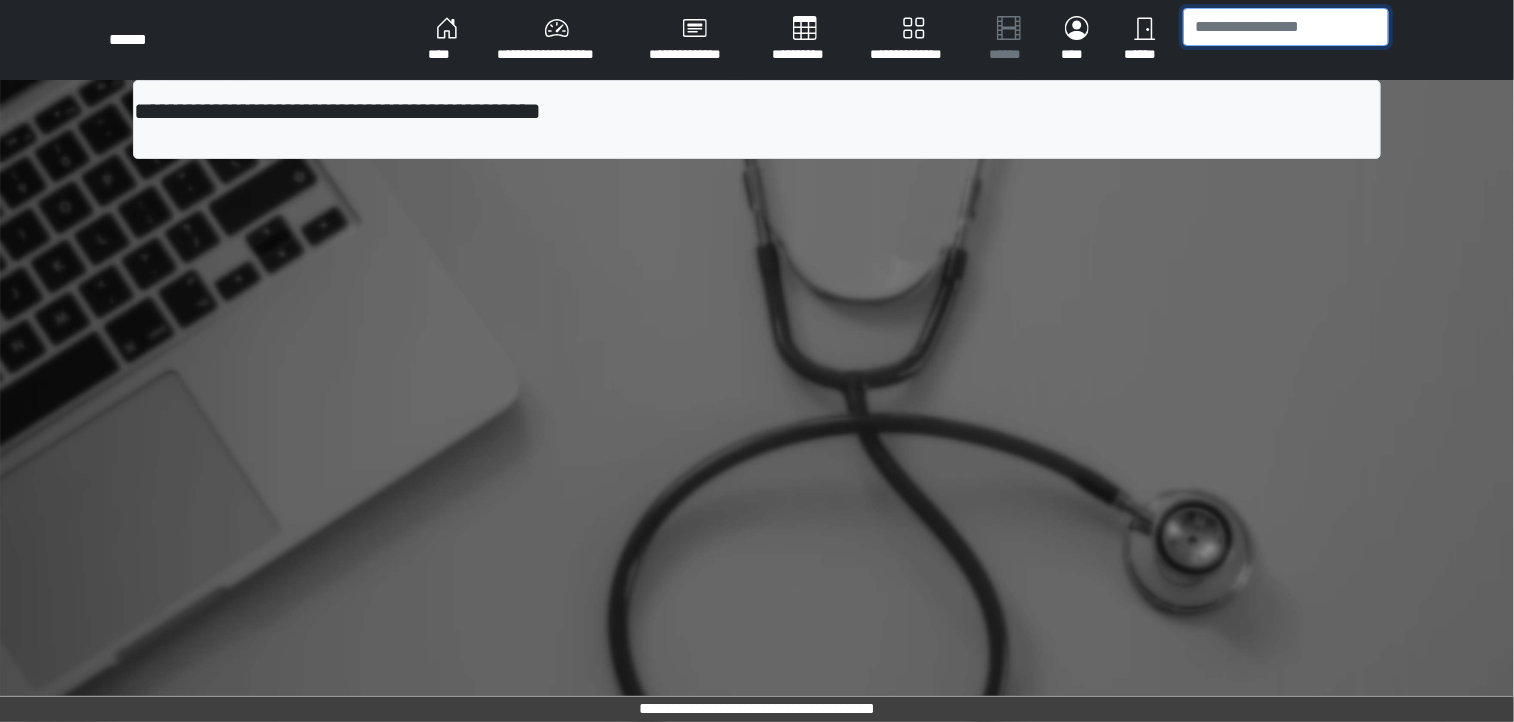 click at bounding box center (1286, 27) 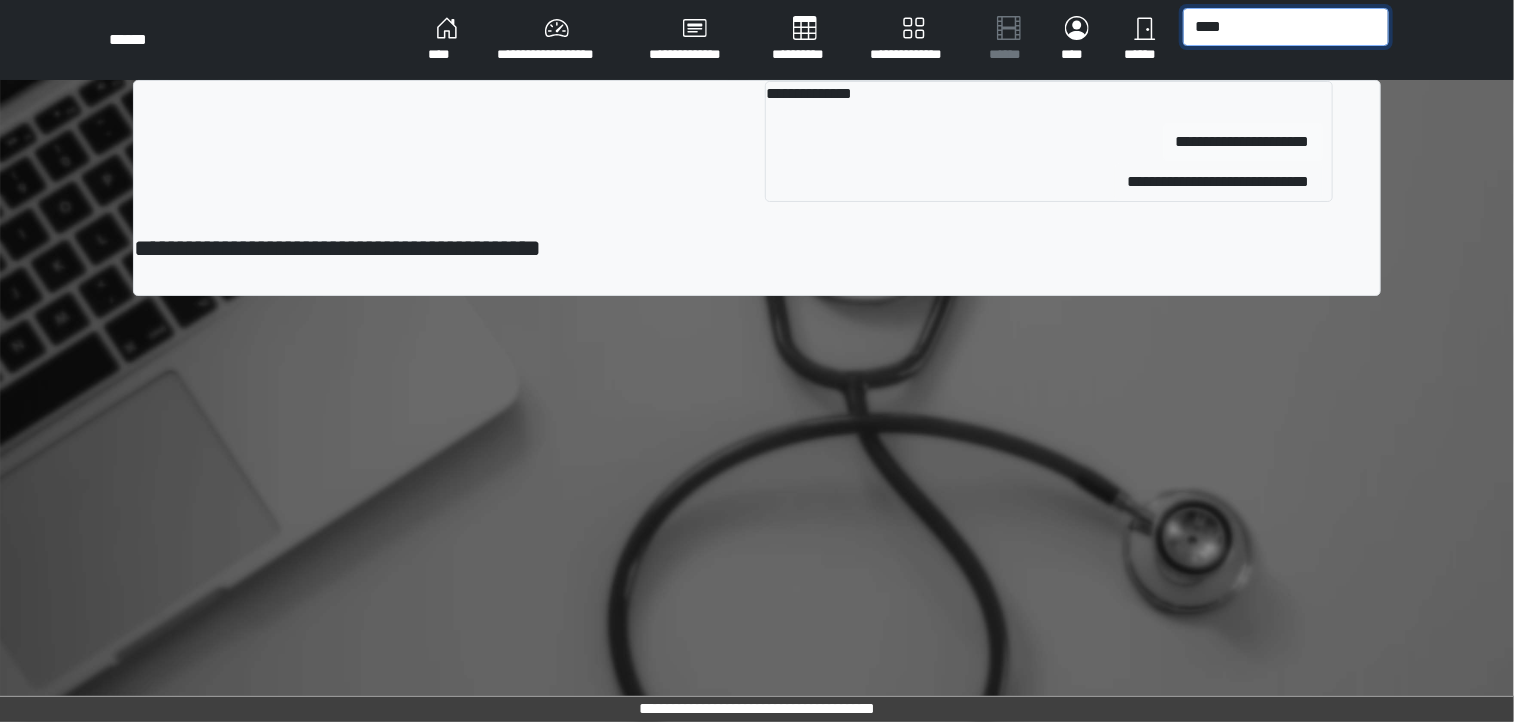 type on "****" 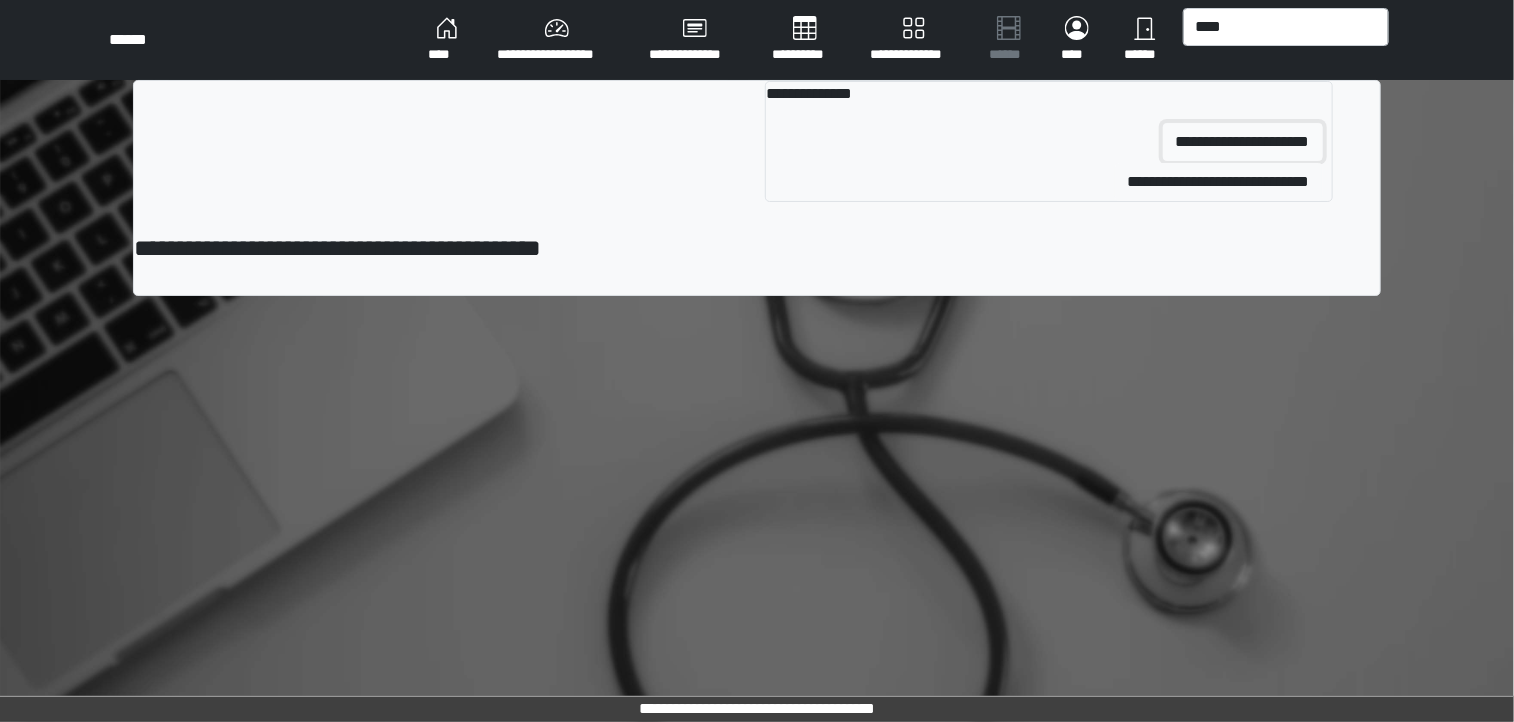 click on "**********" at bounding box center (1243, 142) 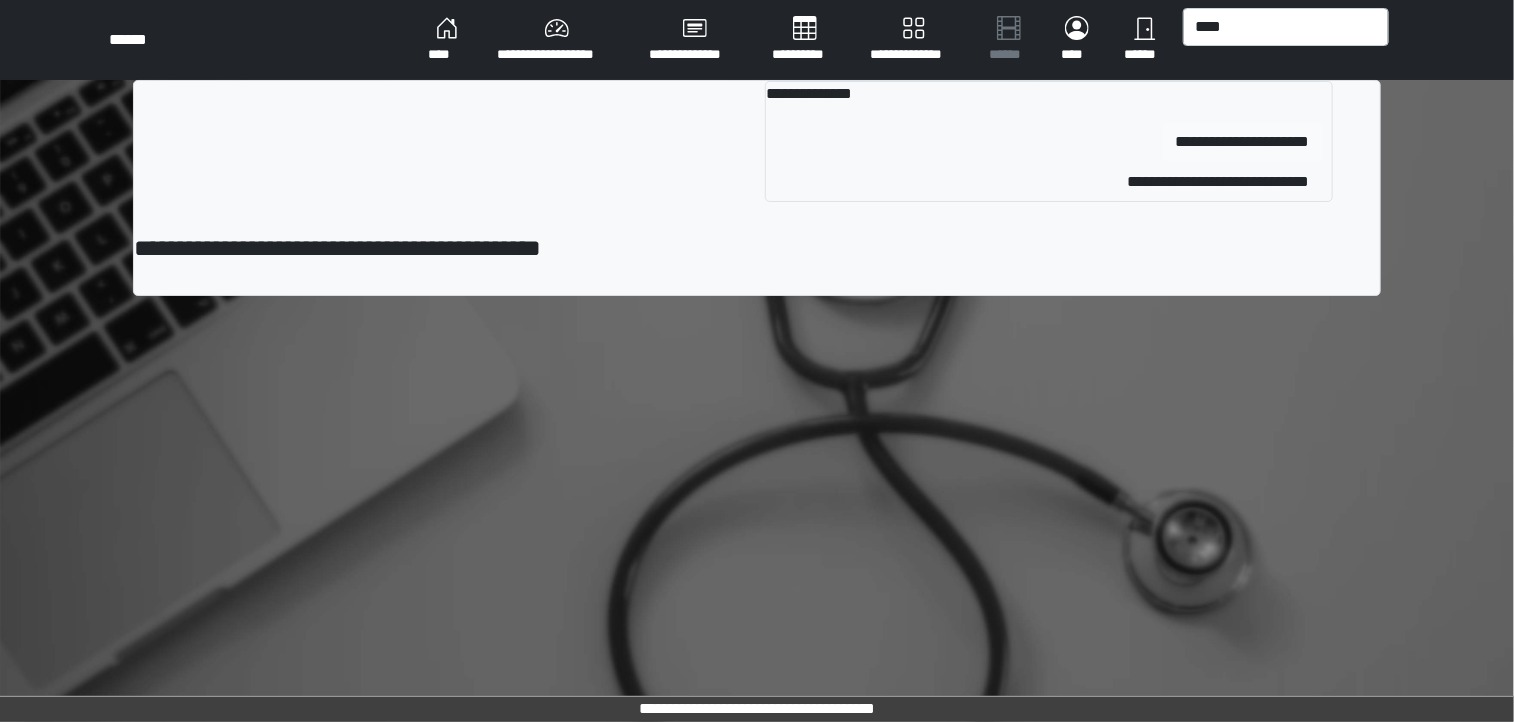 type 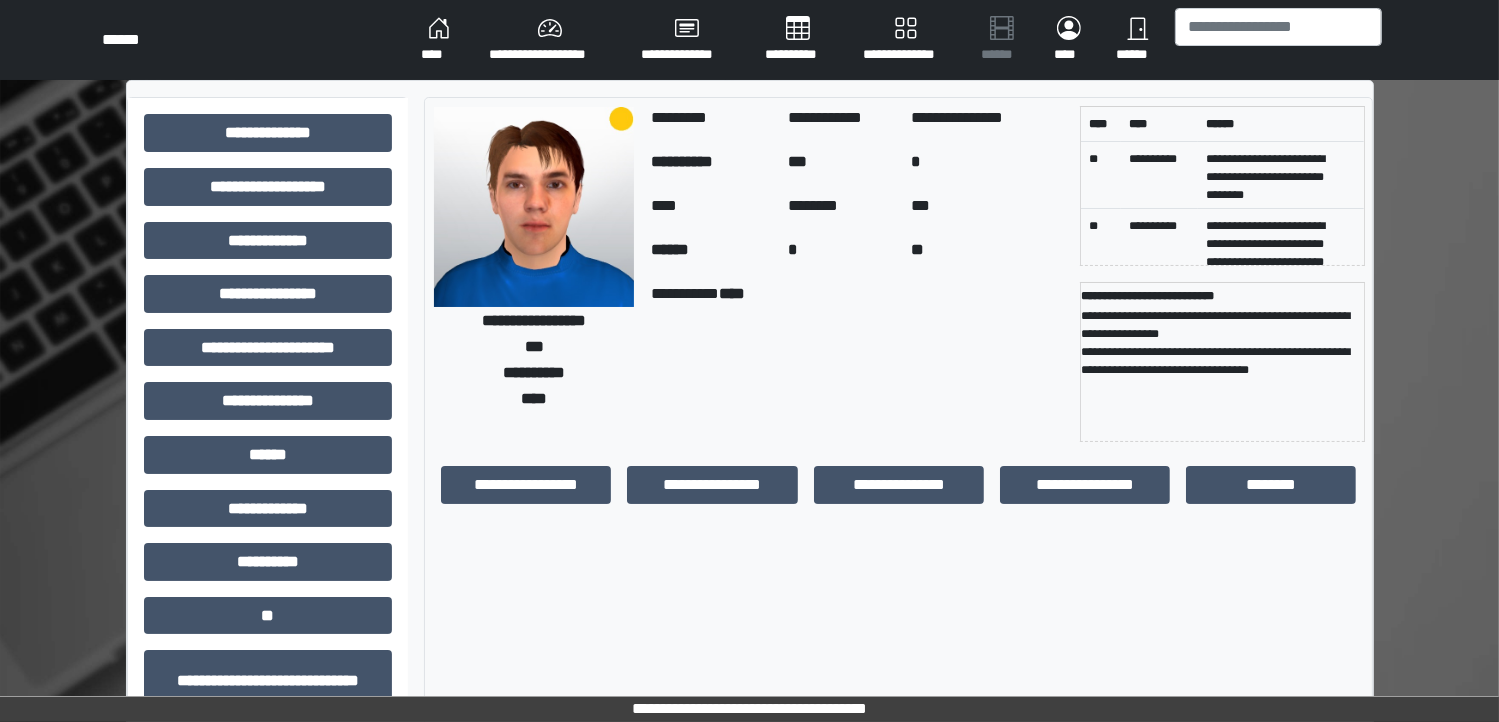 drag, startPoint x: 1496, startPoint y: 208, endPoint x: 1506, endPoint y: 233, distance: 26.925823 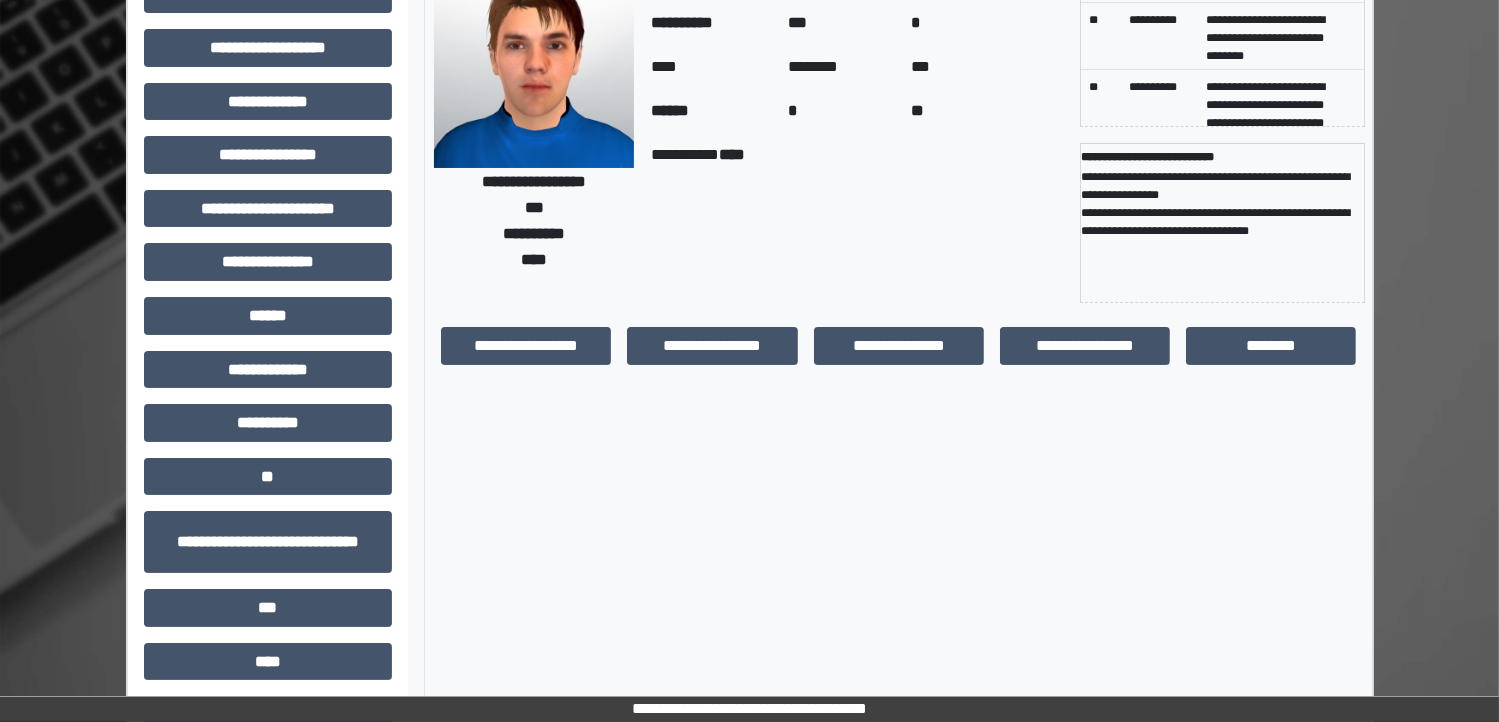 scroll, scrollTop: 144, scrollLeft: 0, axis: vertical 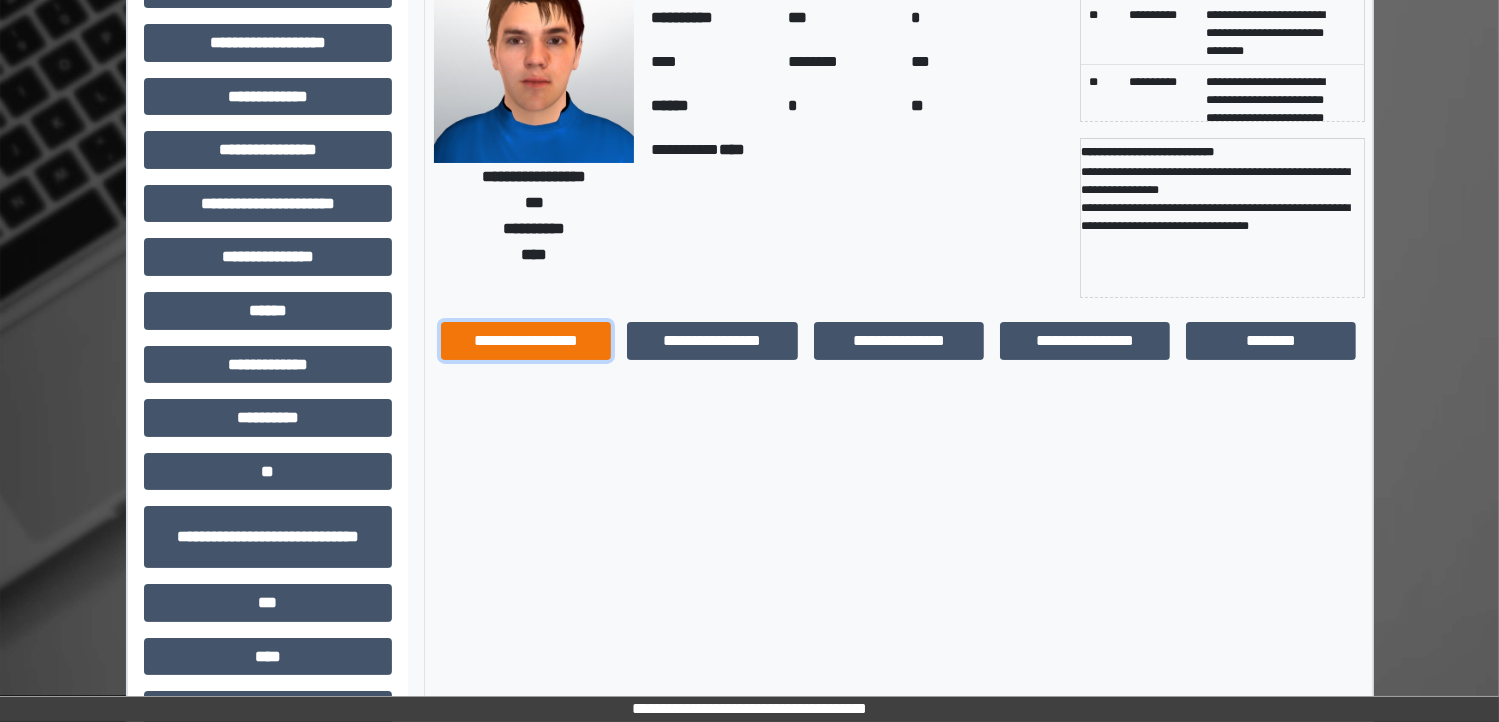 click on "**********" at bounding box center [526, 341] 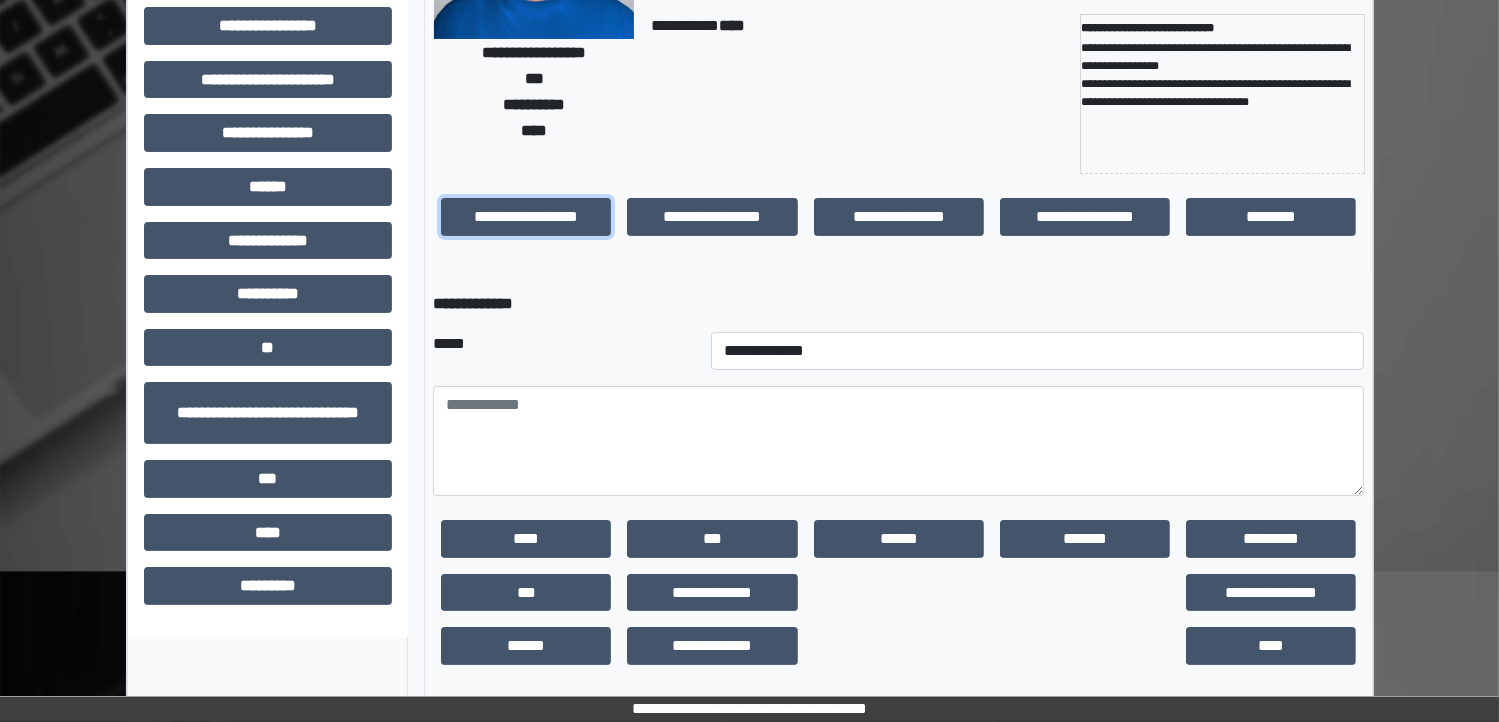 scroll, scrollTop: 275, scrollLeft: 0, axis: vertical 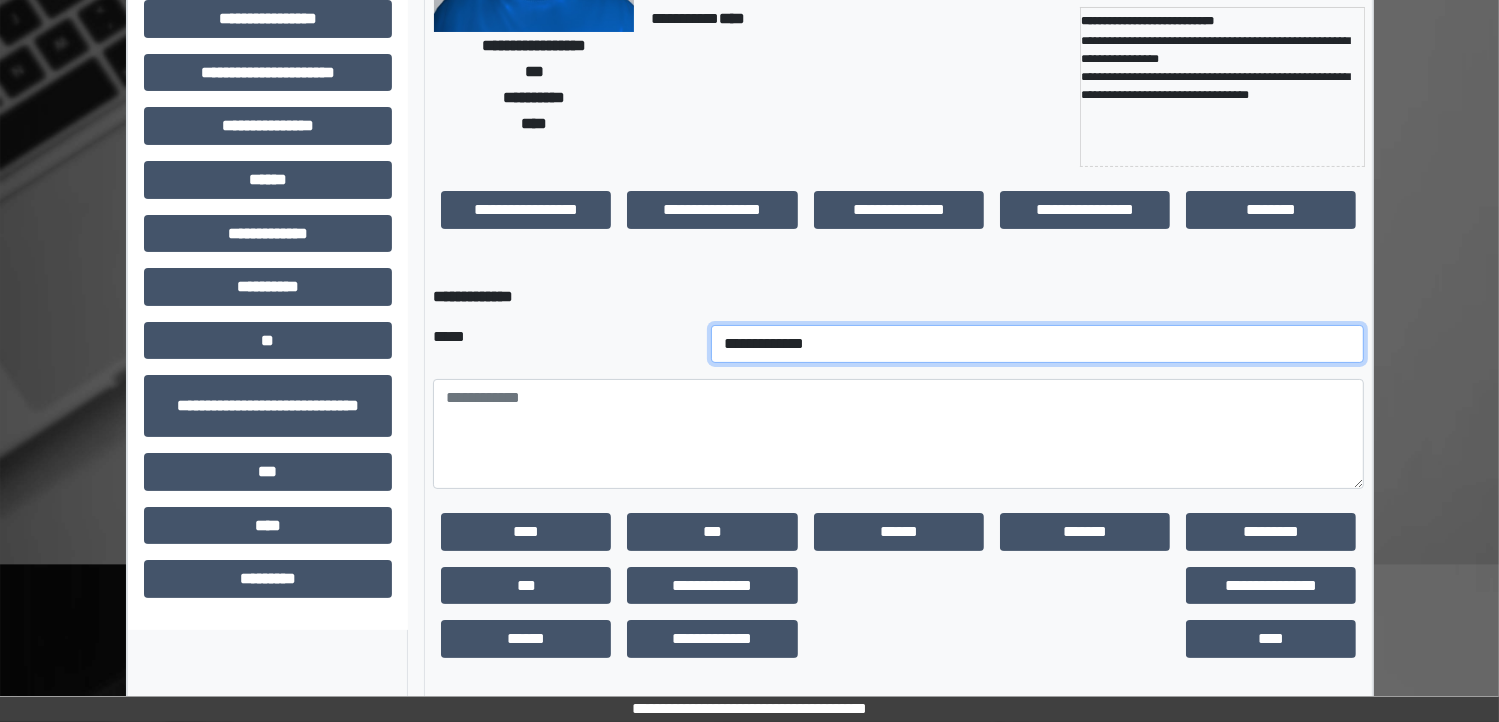 click on "**********" at bounding box center (1038, 344) 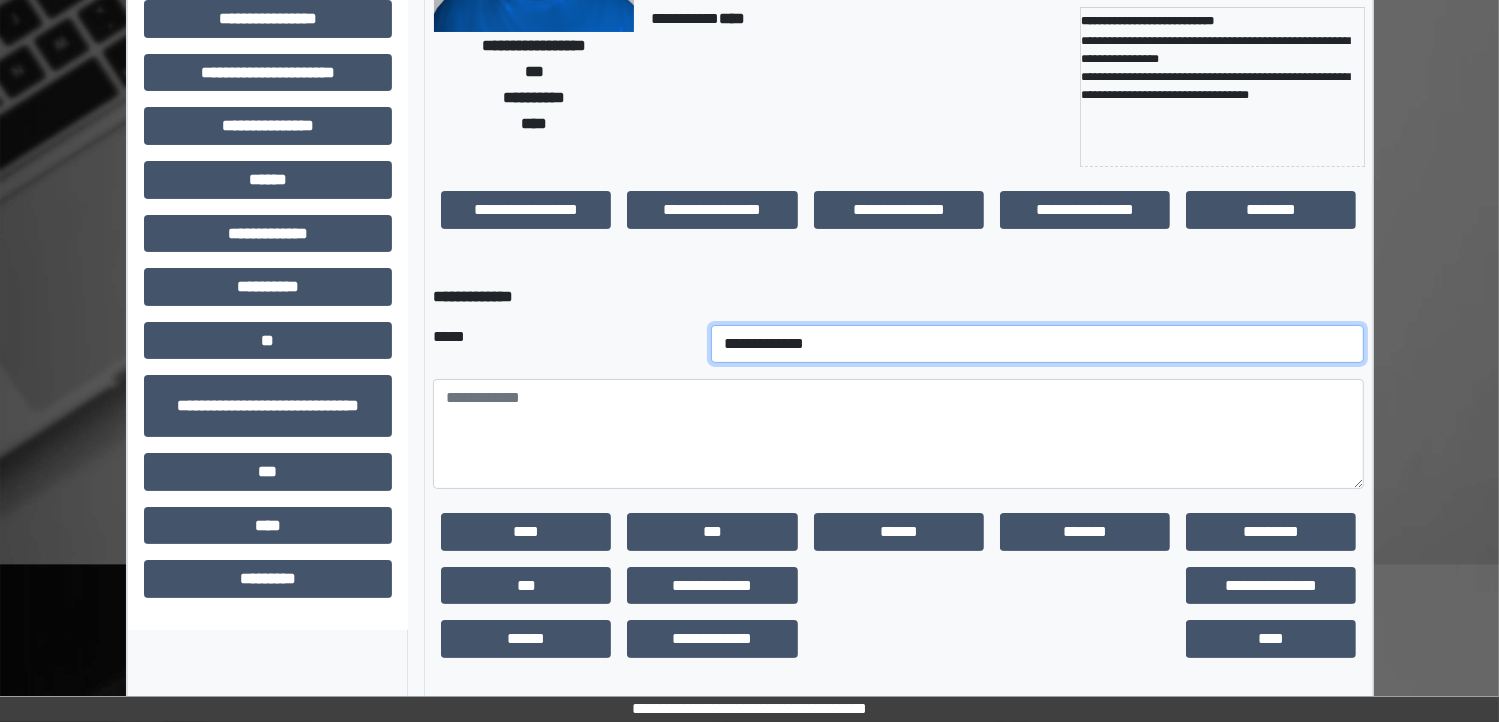 select on "*" 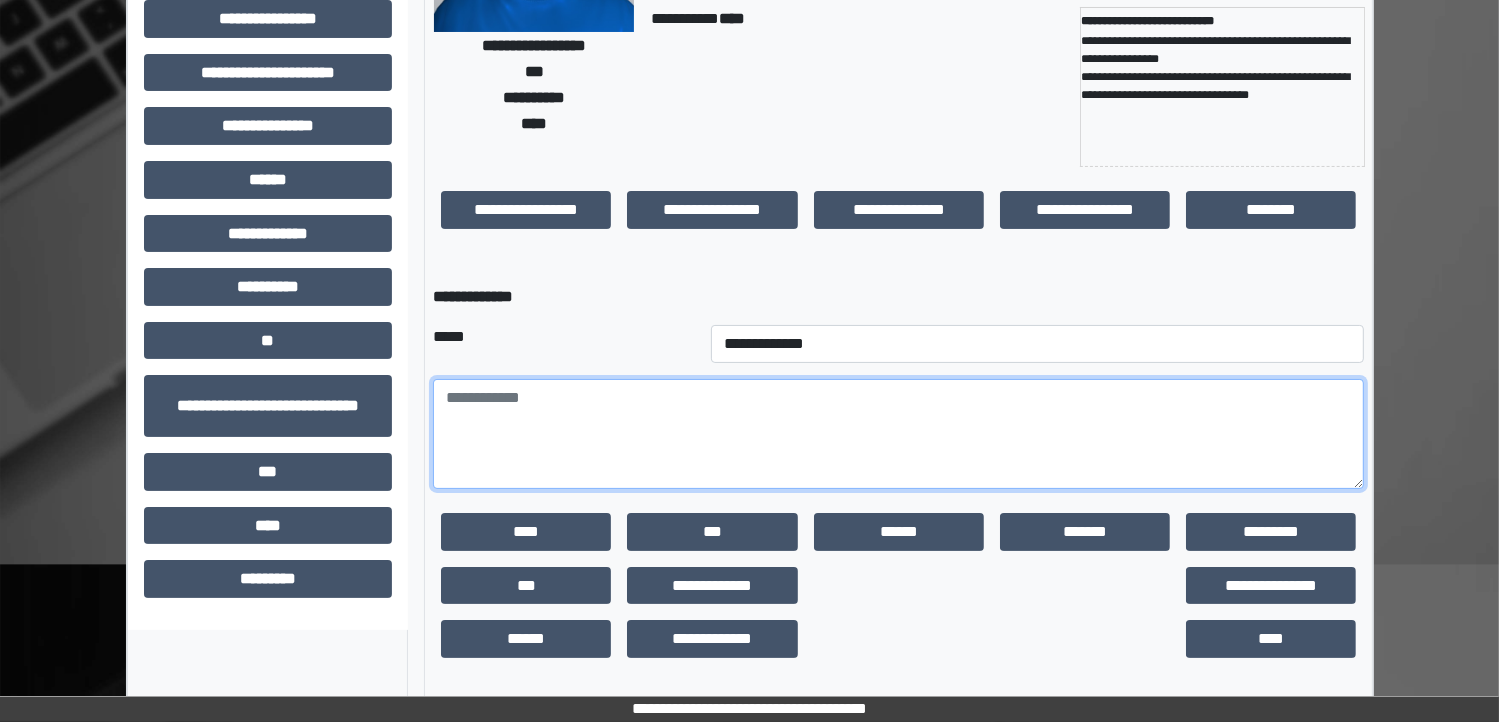 click at bounding box center (898, 434) 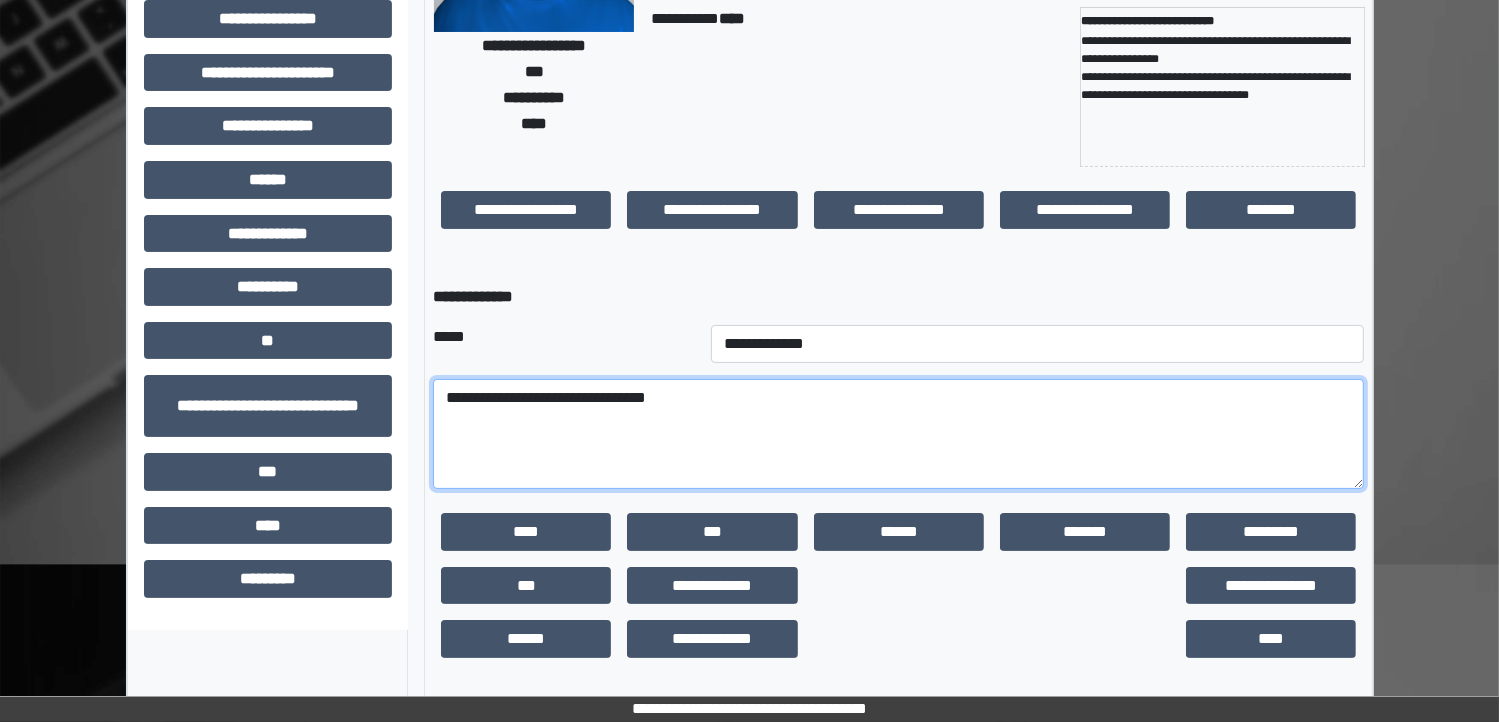 click on "**********" at bounding box center [898, 434] 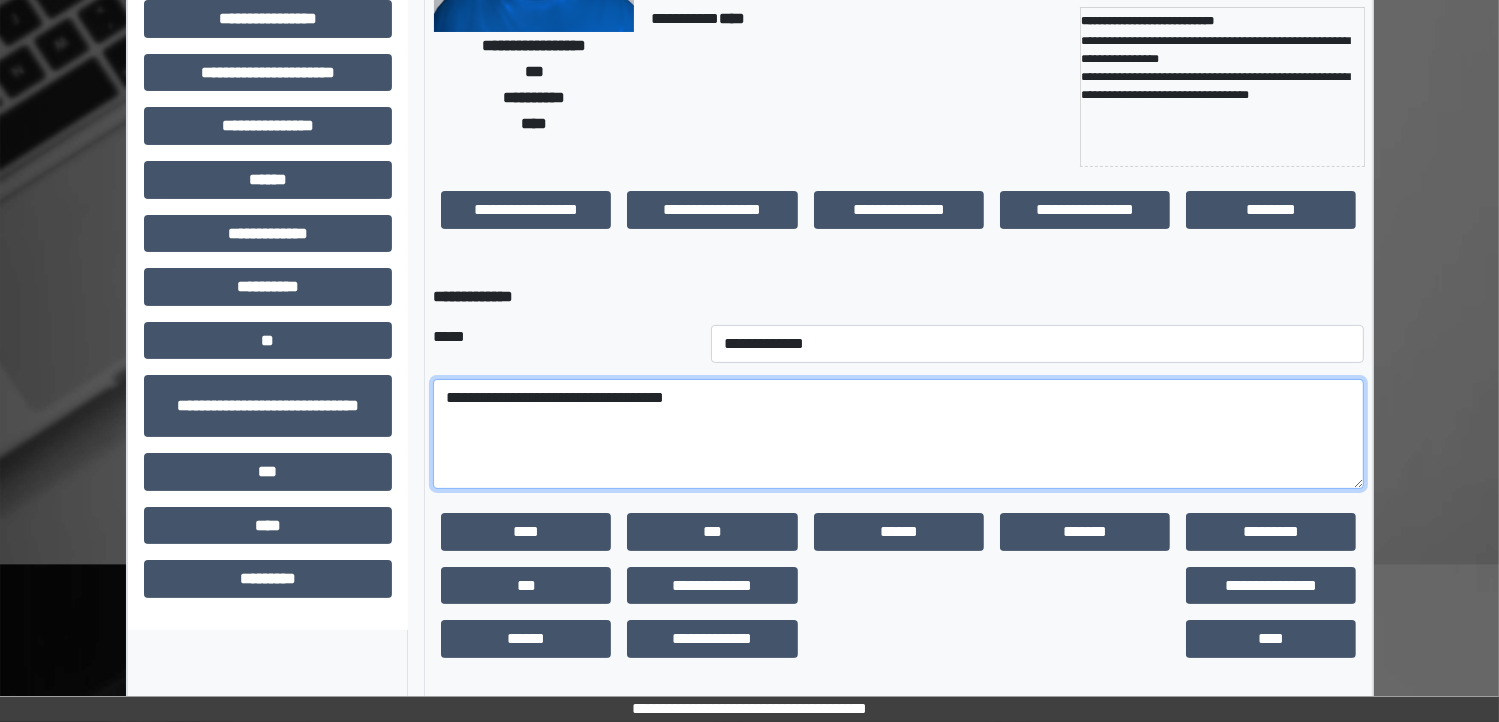 click on "**********" at bounding box center (898, 434) 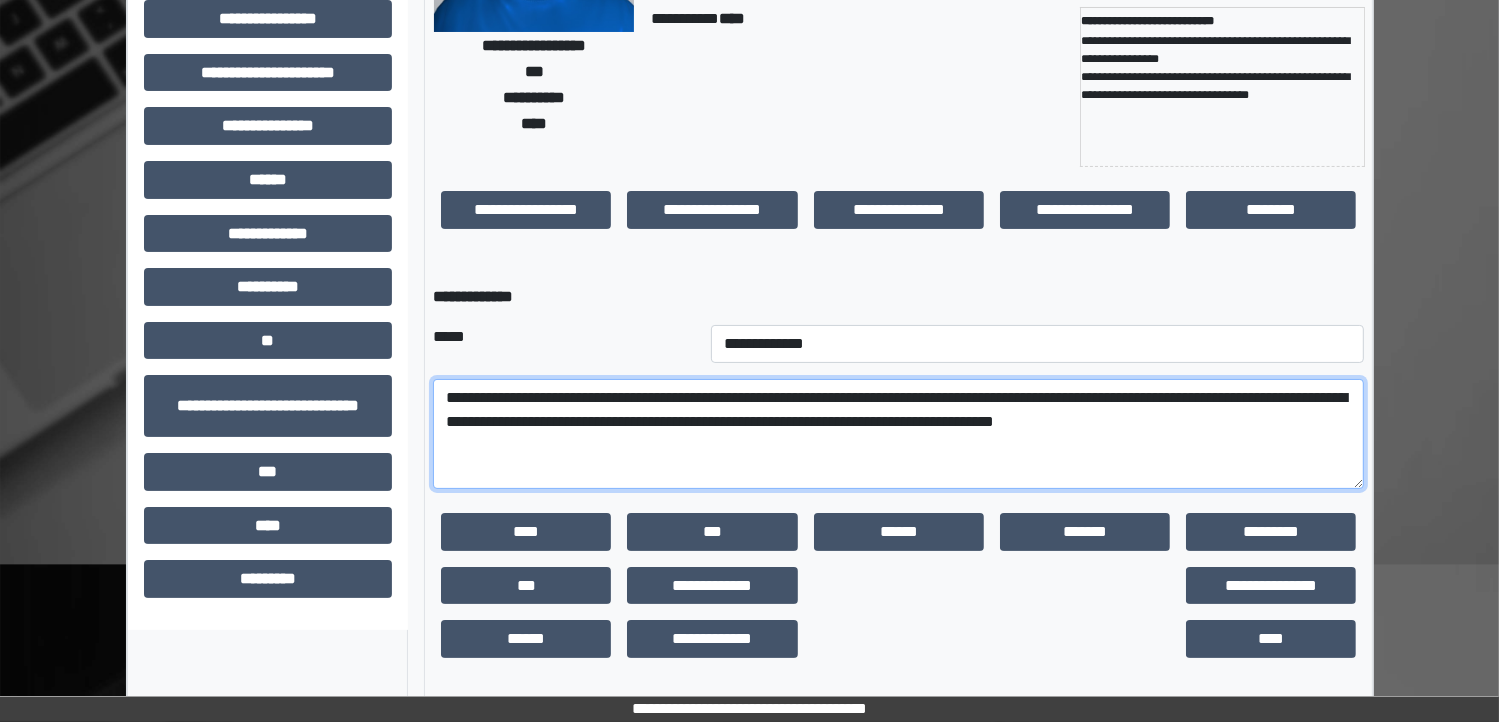 click on "**********" at bounding box center (898, 434) 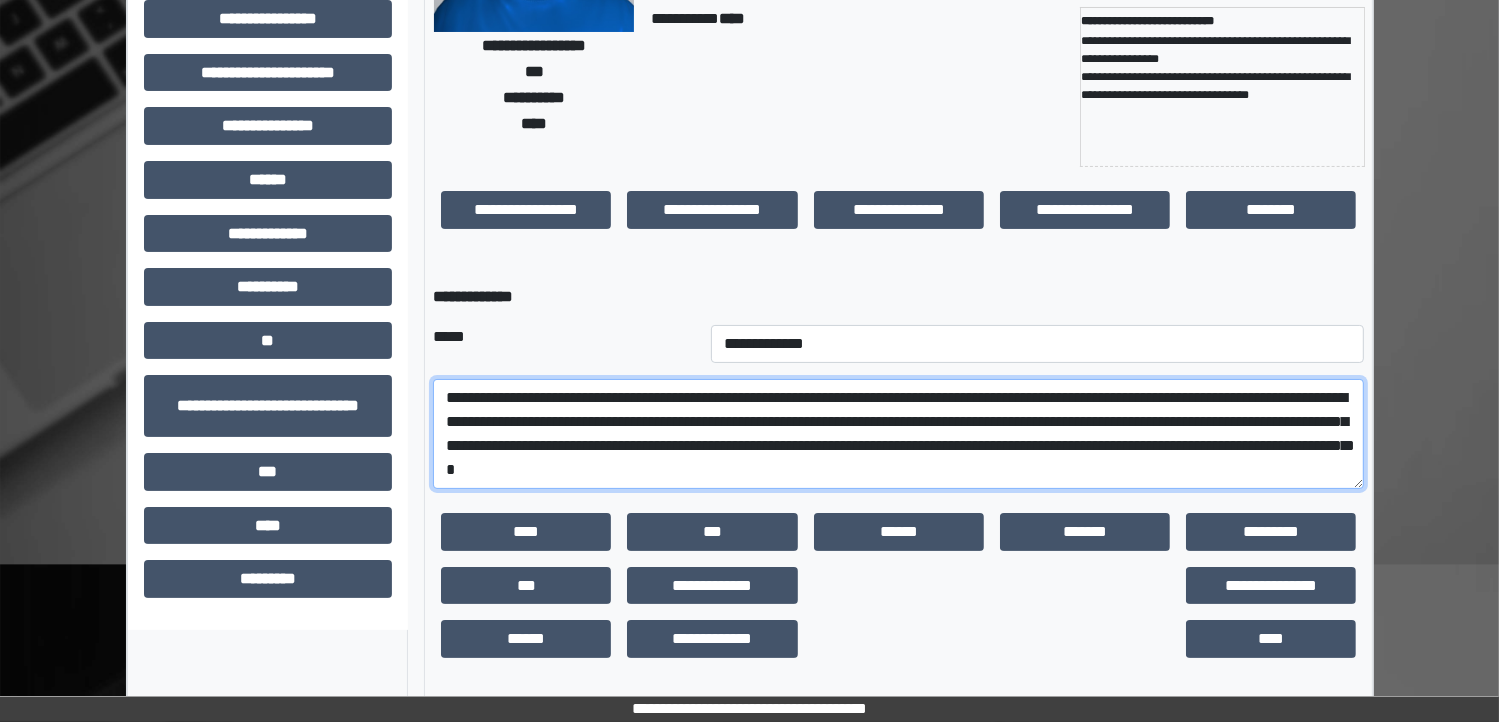 drag, startPoint x: 869, startPoint y: 468, endPoint x: 1200, endPoint y: 442, distance: 332.0196 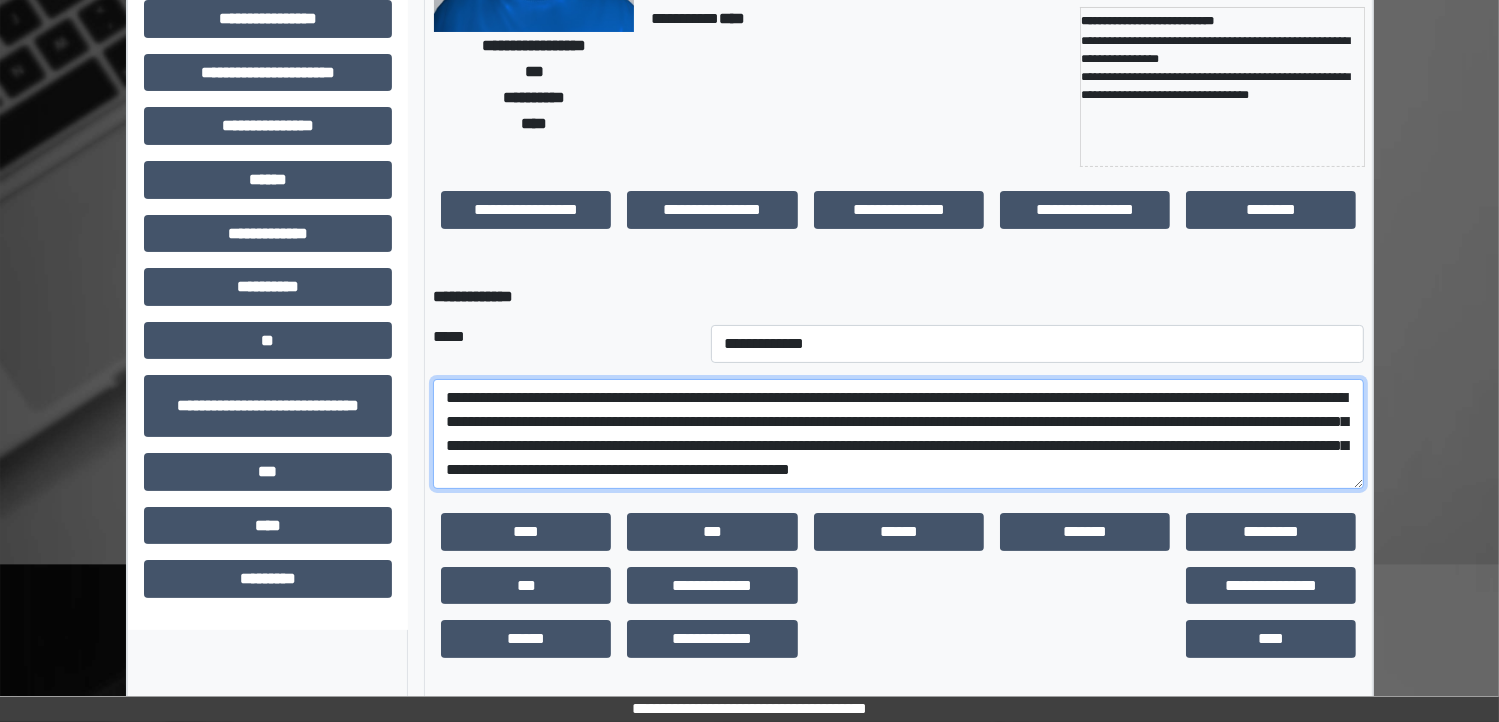 scroll, scrollTop: 16, scrollLeft: 0, axis: vertical 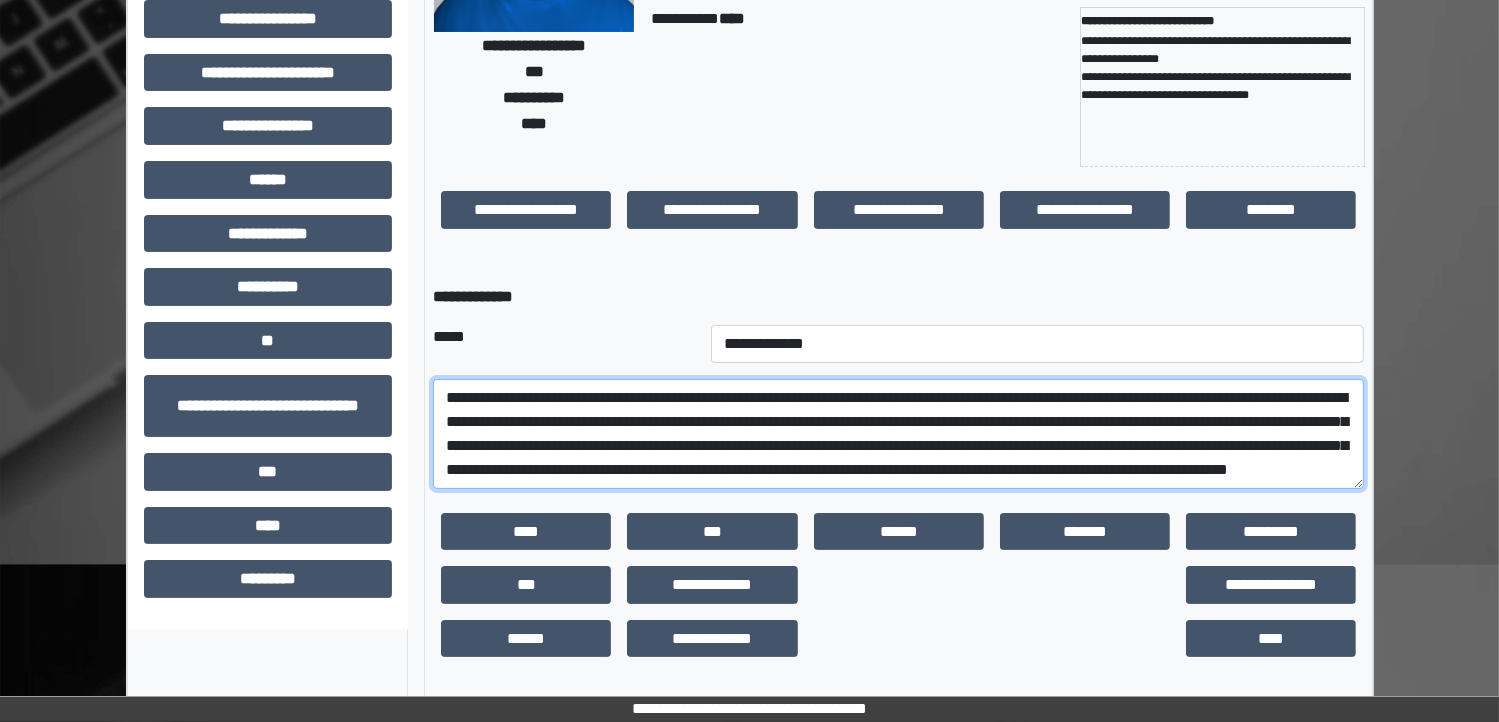 click on "**********" at bounding box center [898, 434] 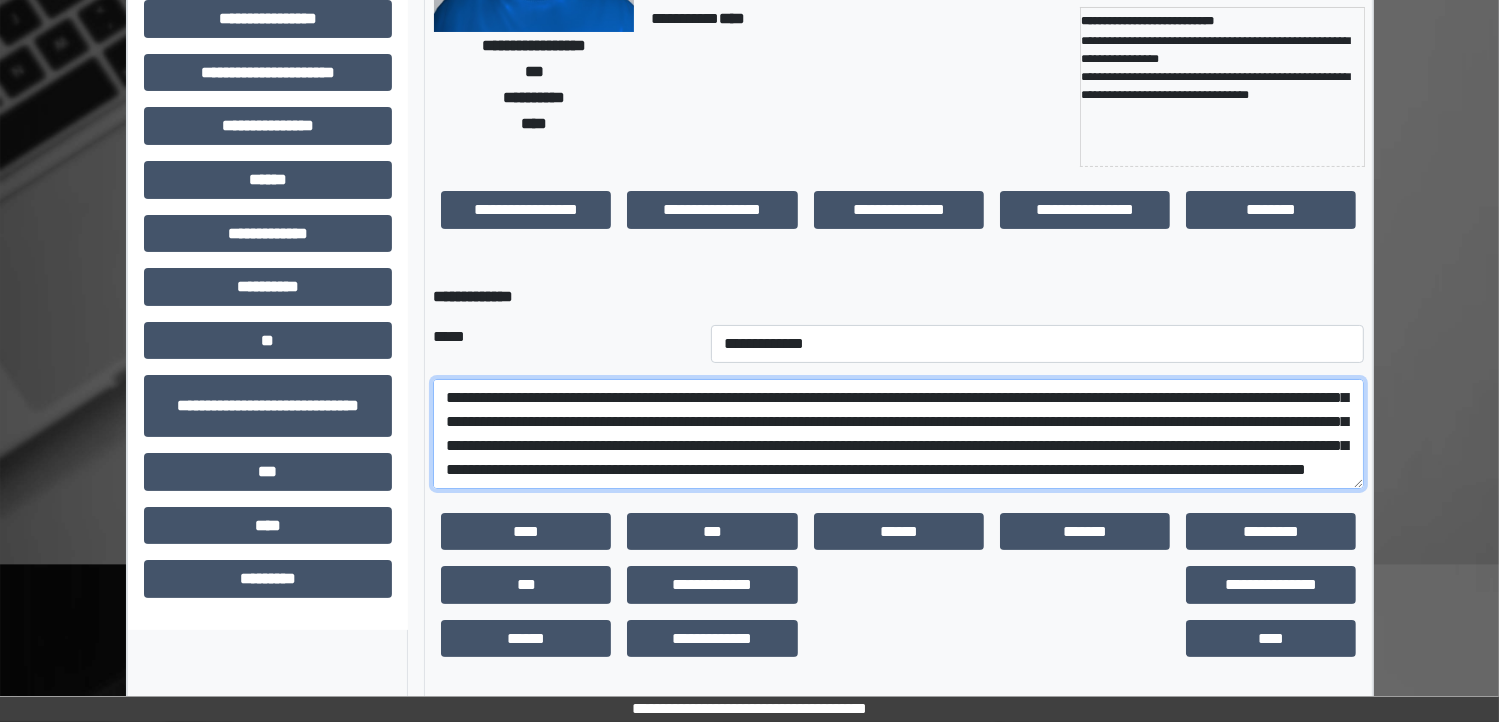scroll, scrollTop: 64, scrollLeft: 0, axis: vertical 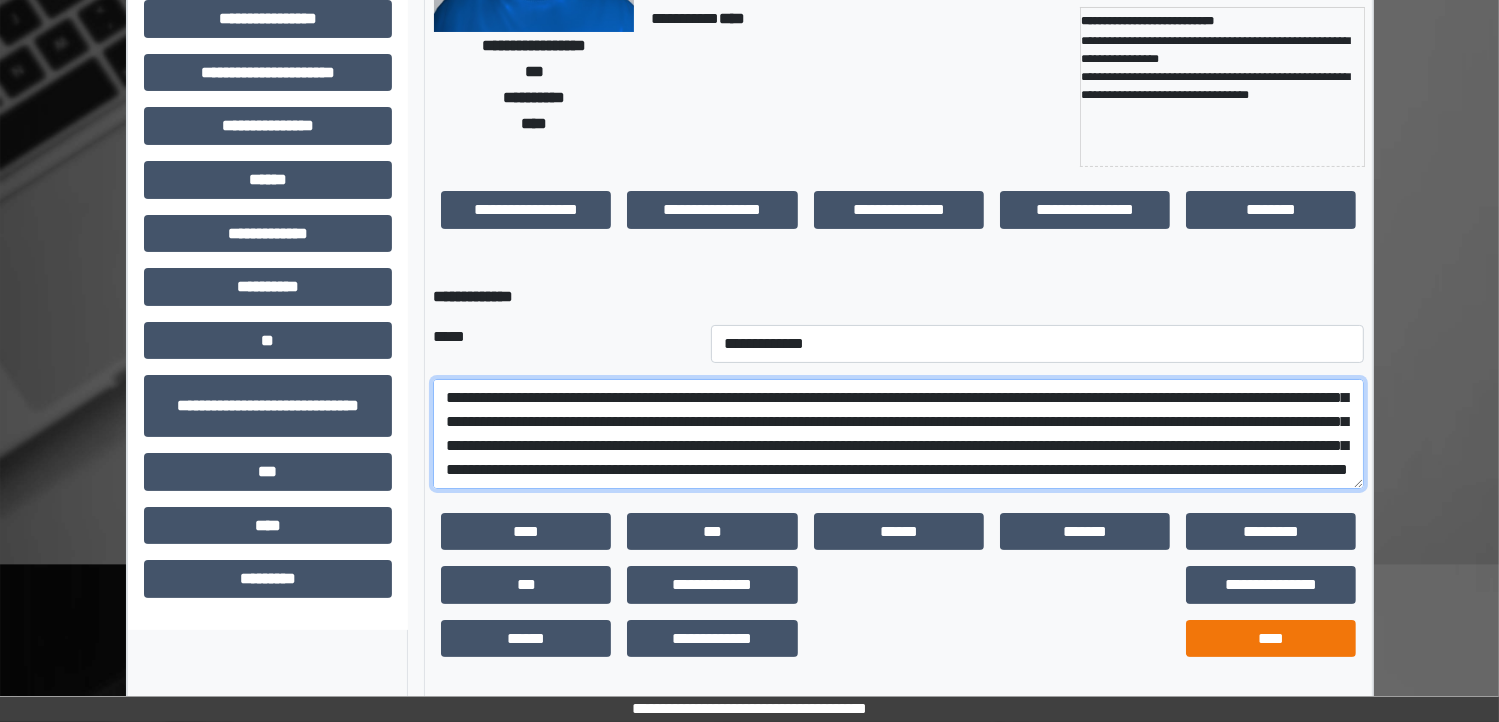 type on "**********" 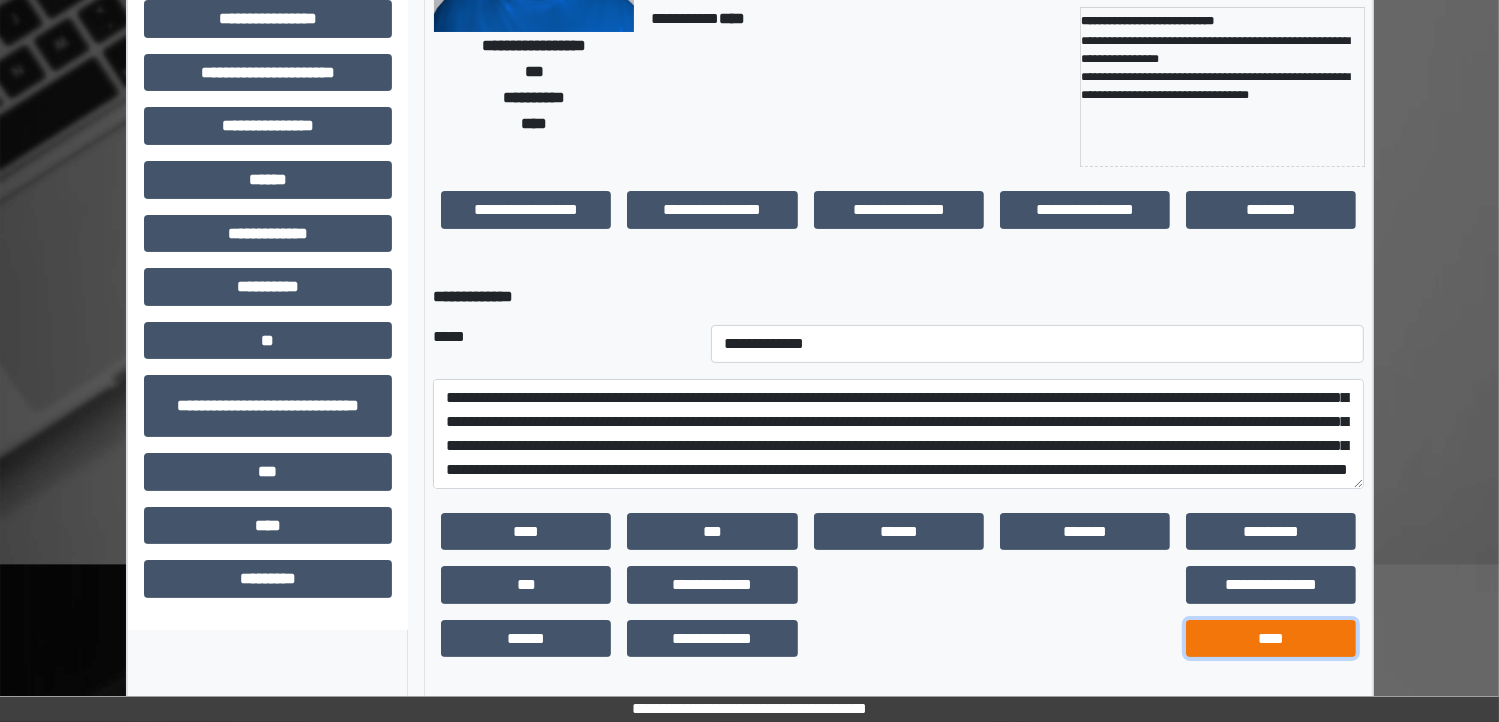click on "****" at bounding box center (1271, 639) 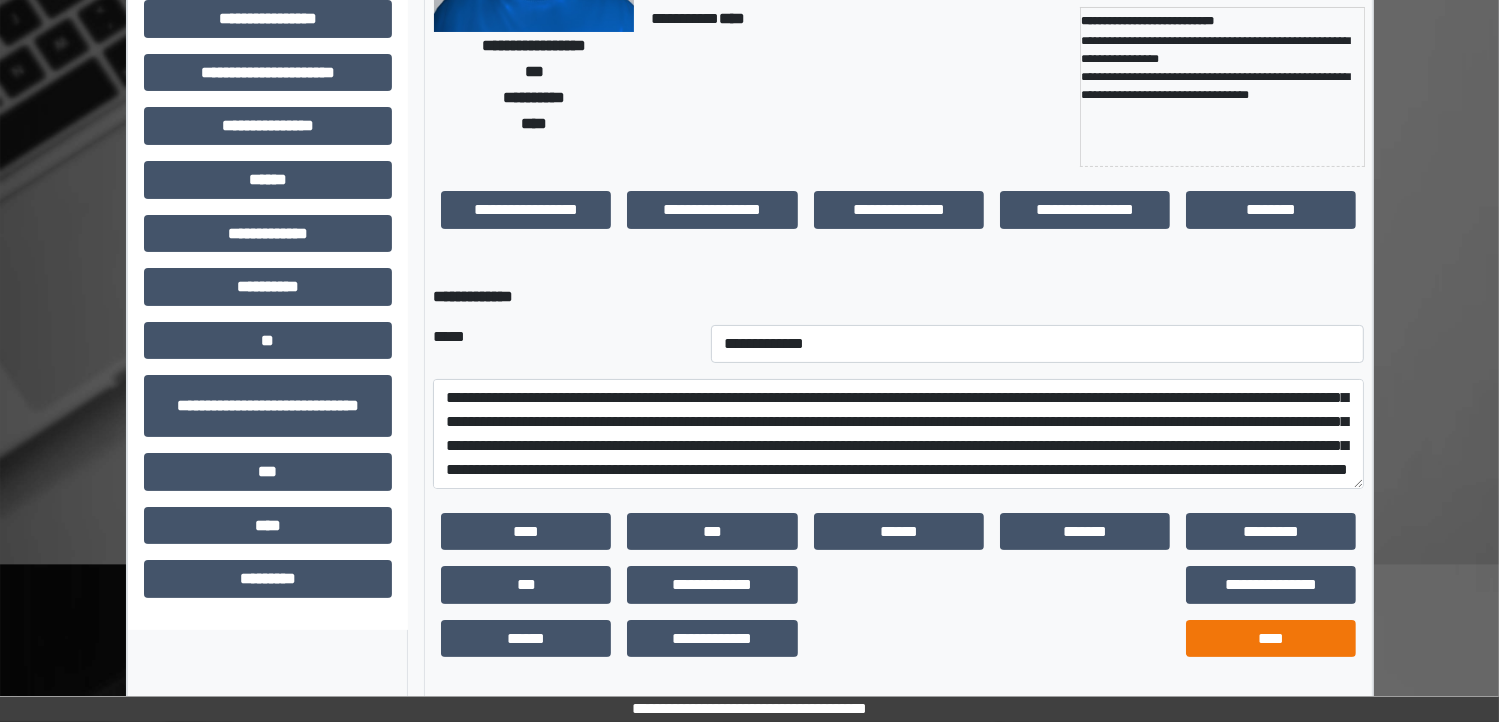 scroll, scrollTop: 200, scrollLeft: 0, axis: vertical 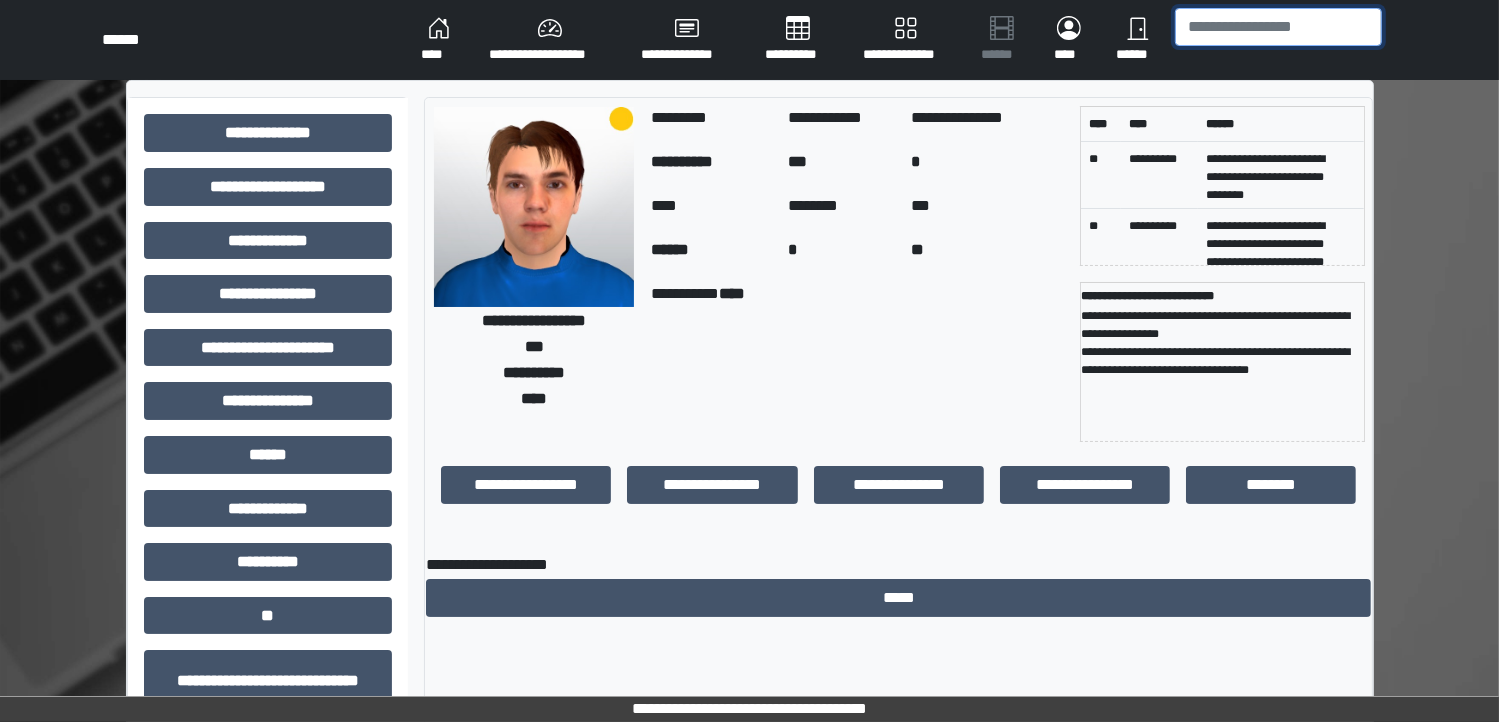 click at bounding box center (1278, 27) 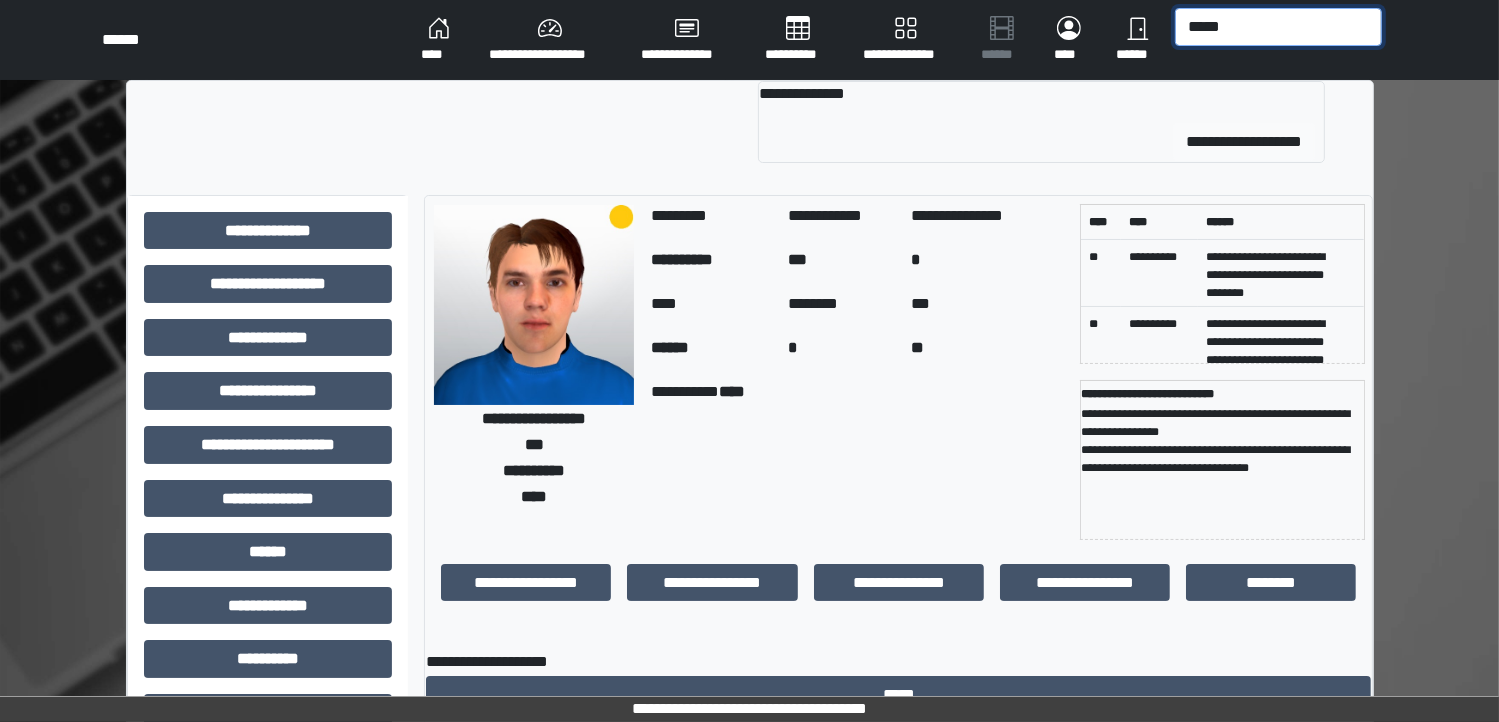 type on "*****" 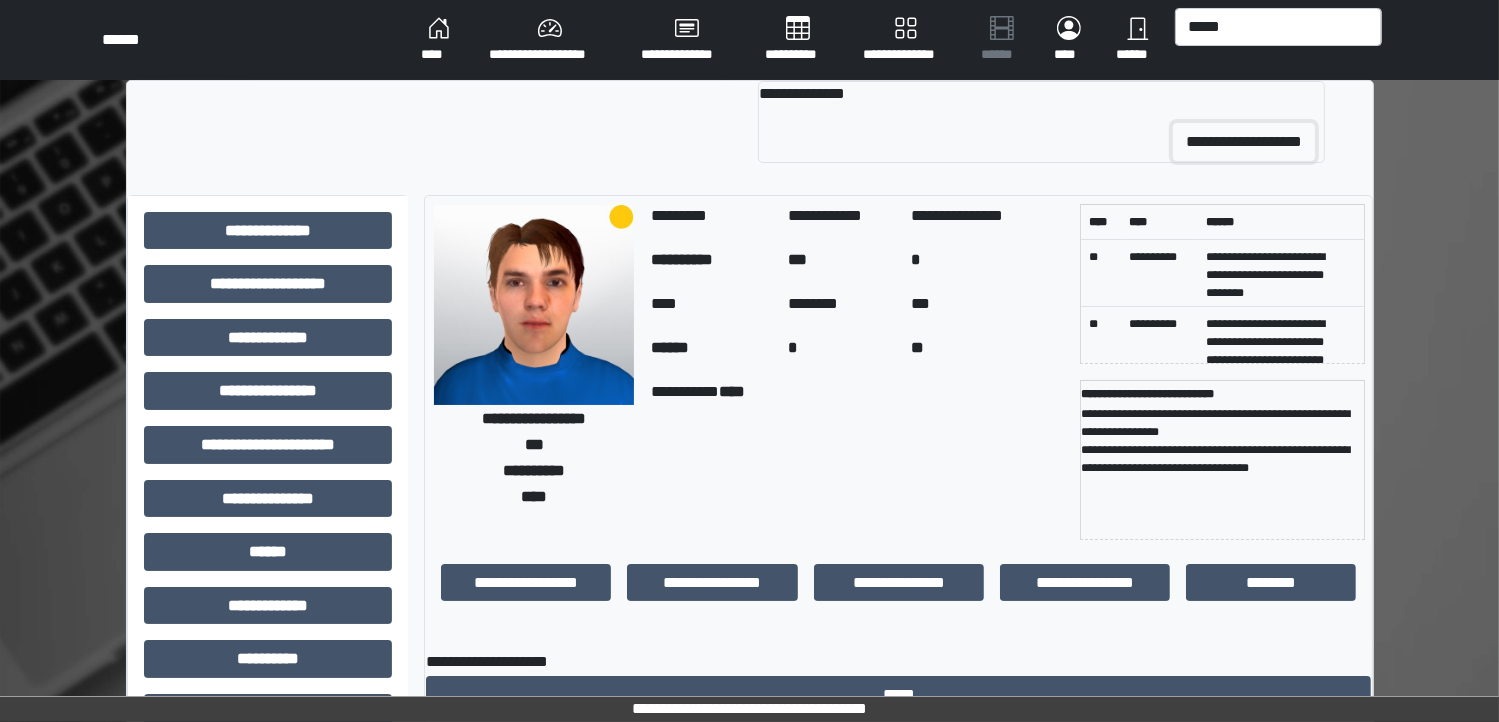 click on "**********" at bounding box center (1244, 142) 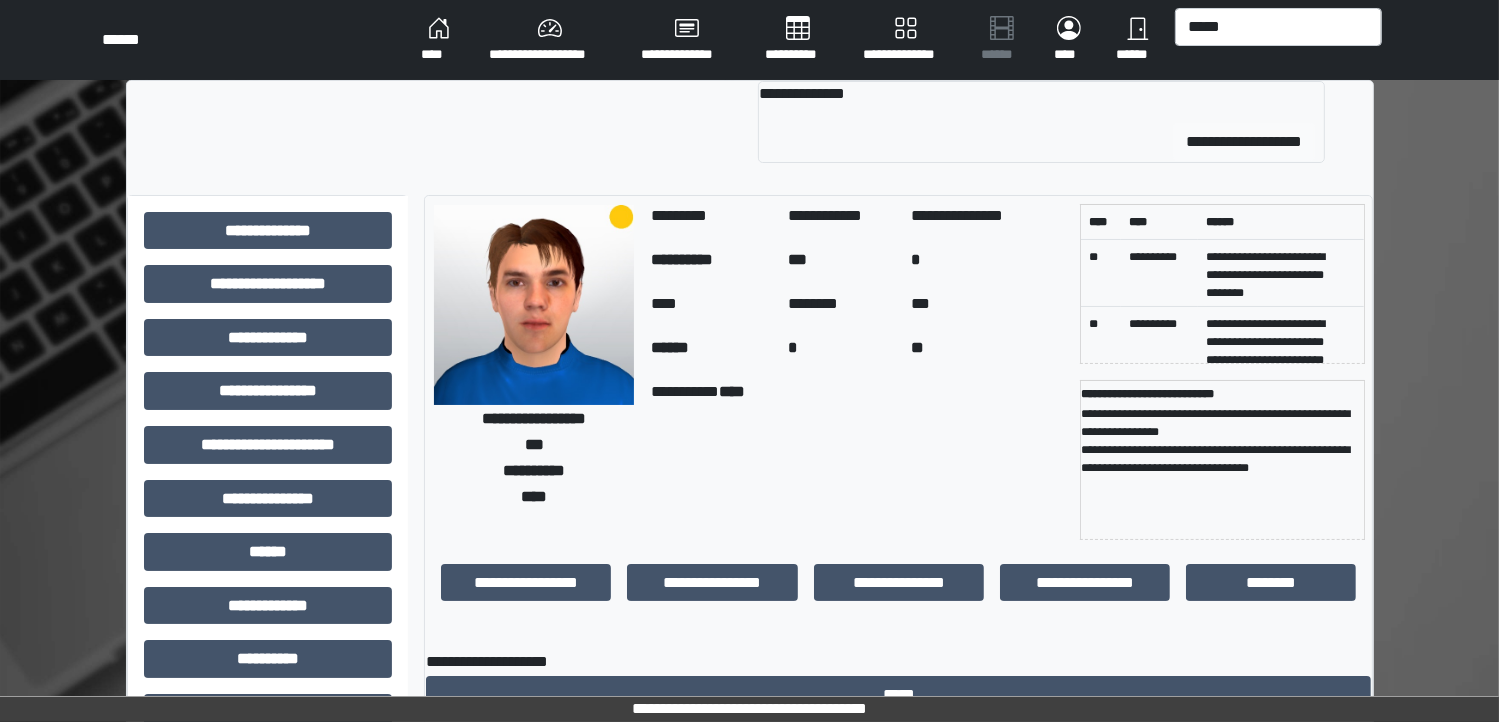 type 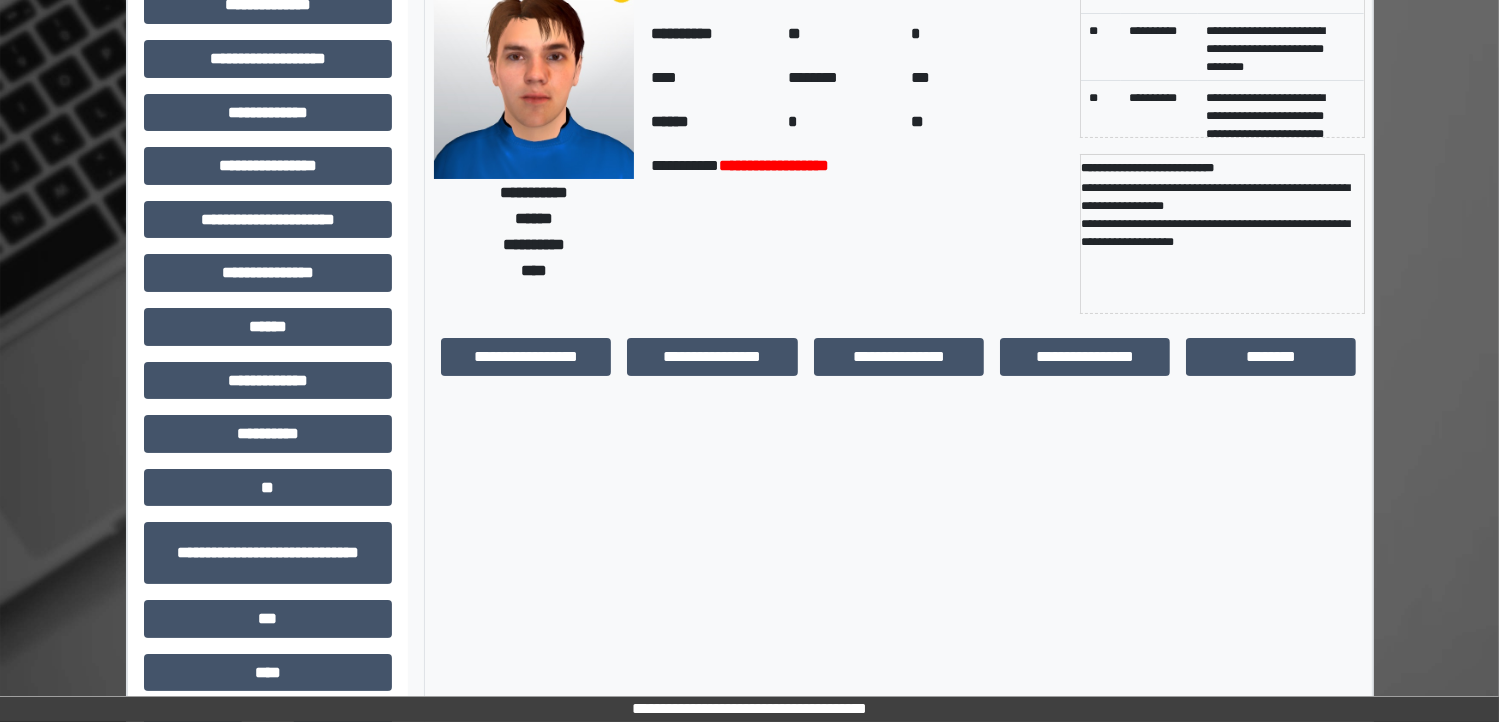 scroll, scrollTop: 131, scrollLeft: 0, axis: vertical 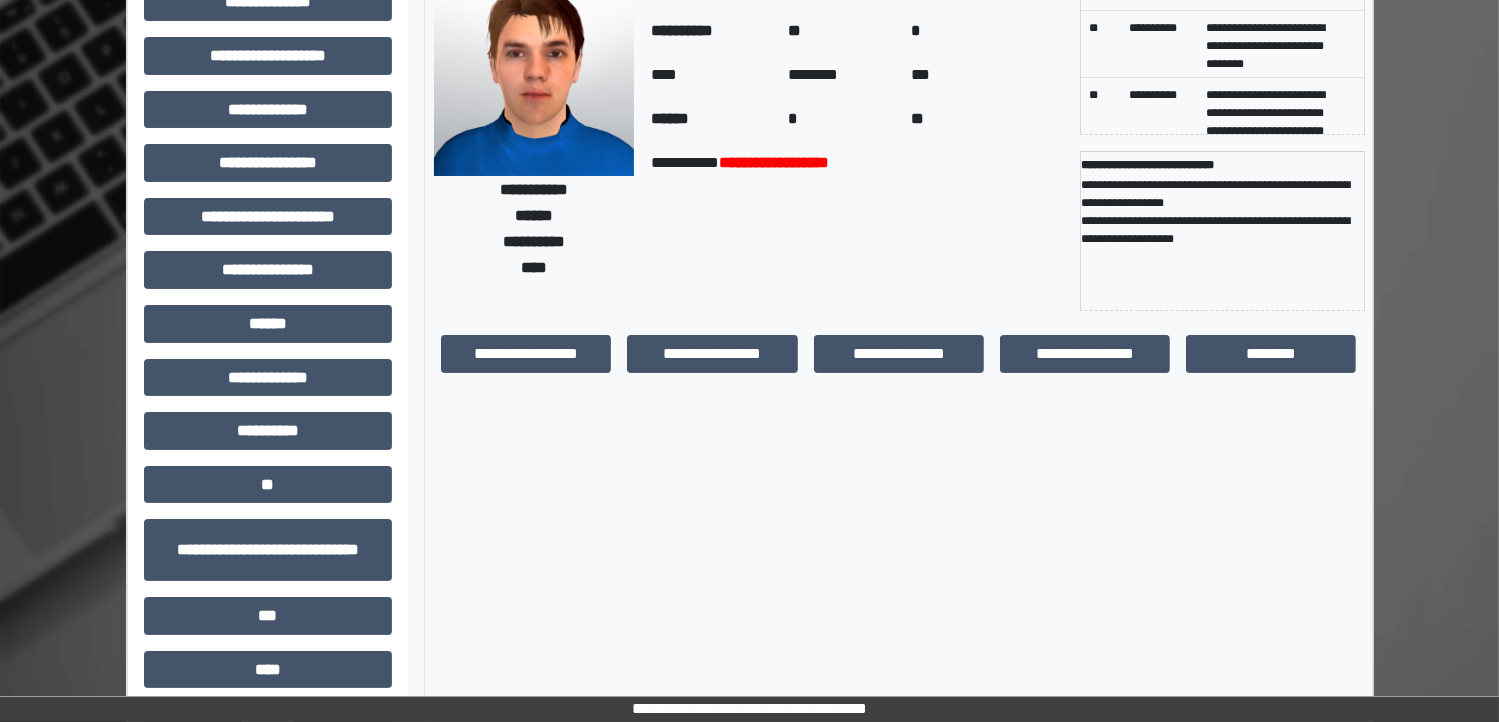 click on "**********" at bounding box center [857, 231] 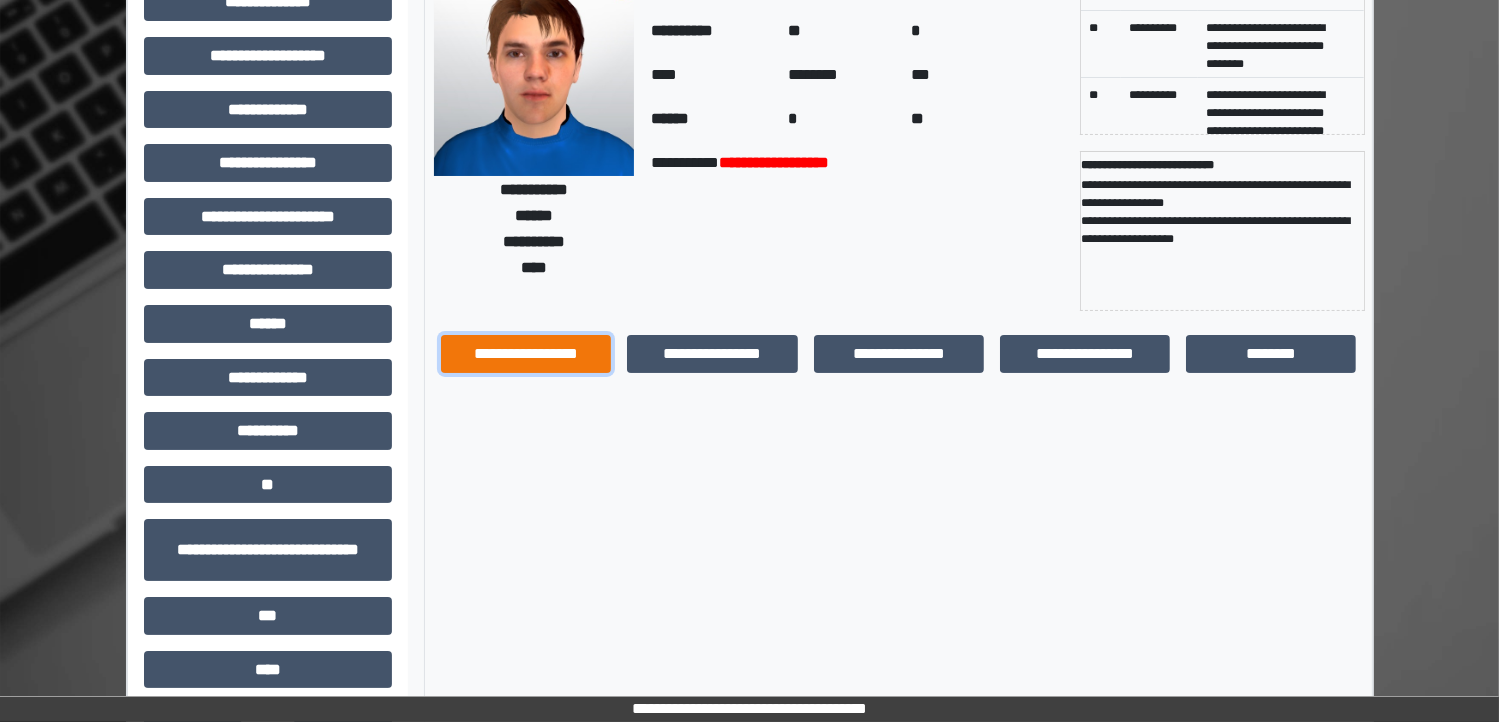click on "**********" at bounding box center [526, 354] 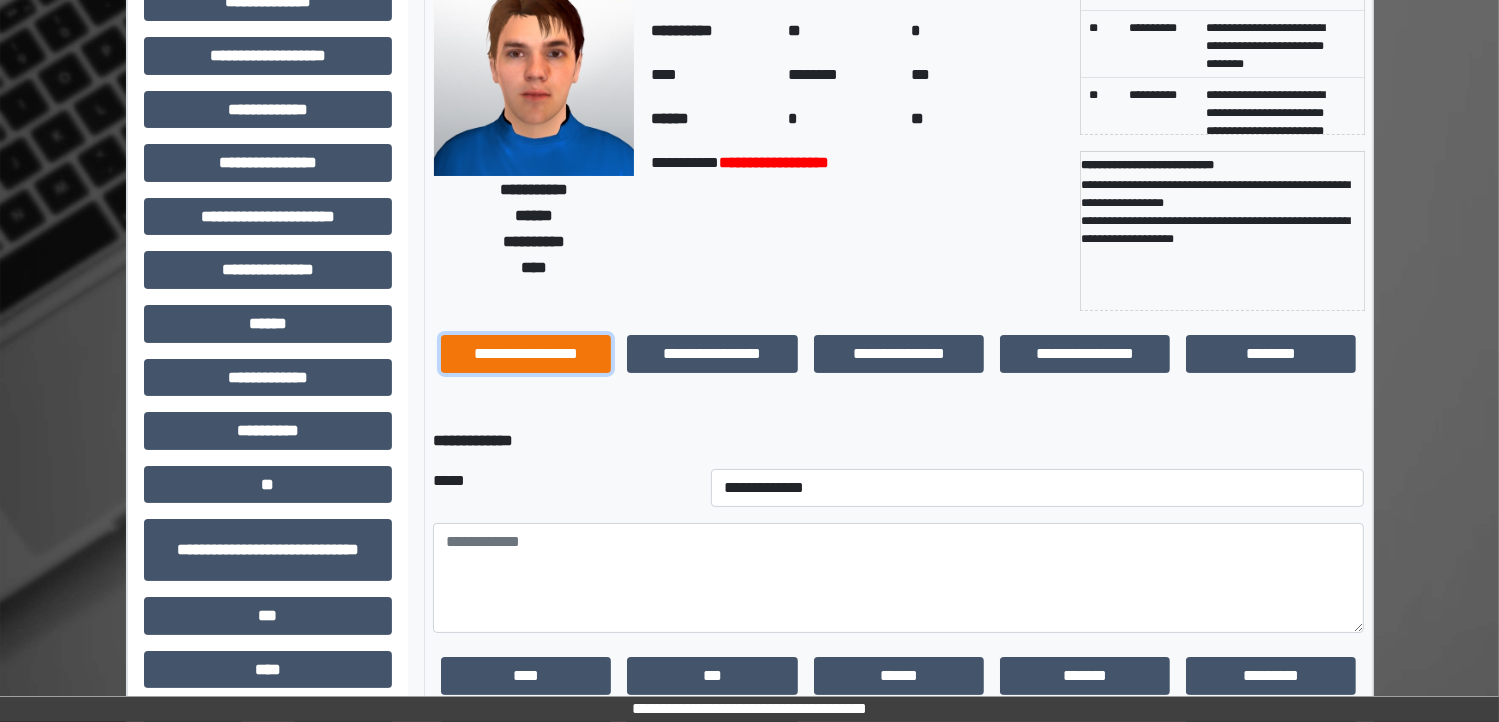 click on "**********" at bounding box center [526, 354] 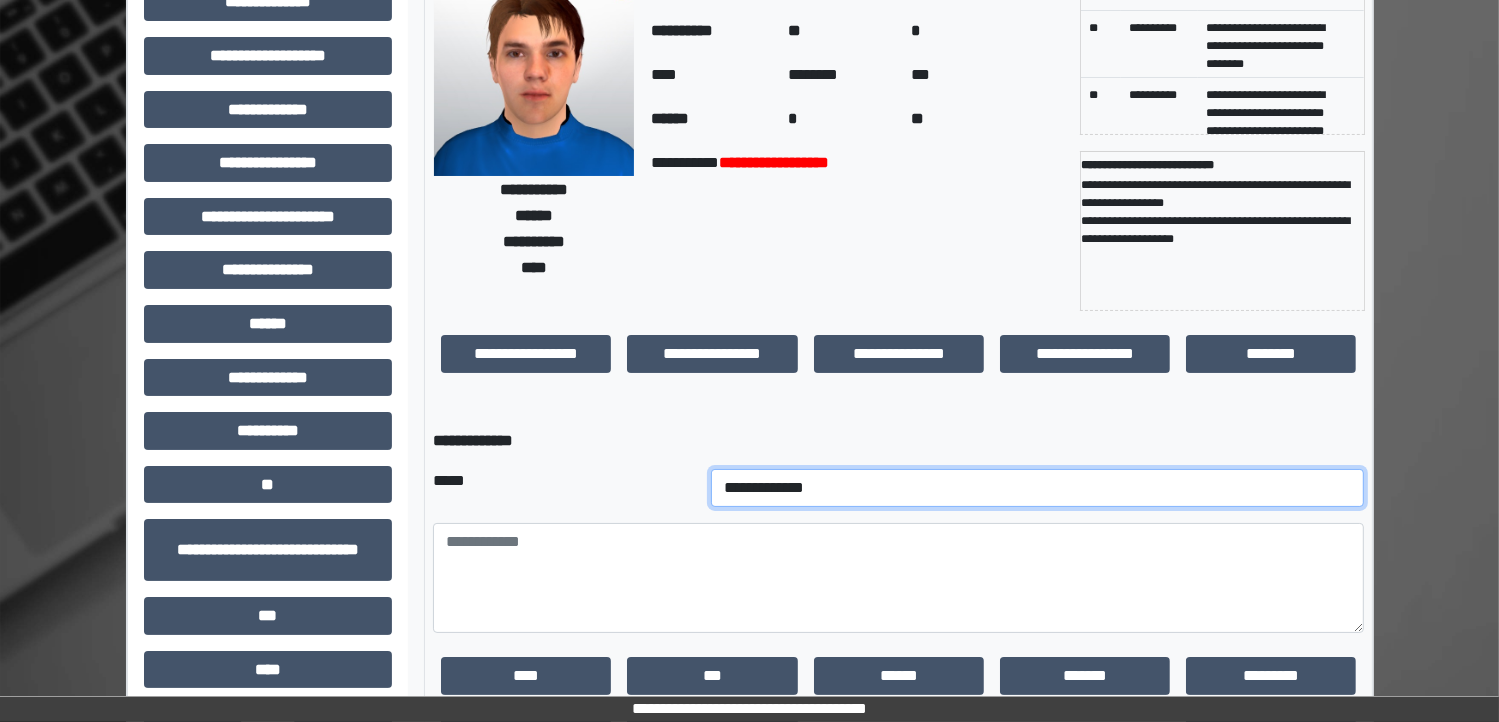 click on "**********" at bounding box center (1038, 488) 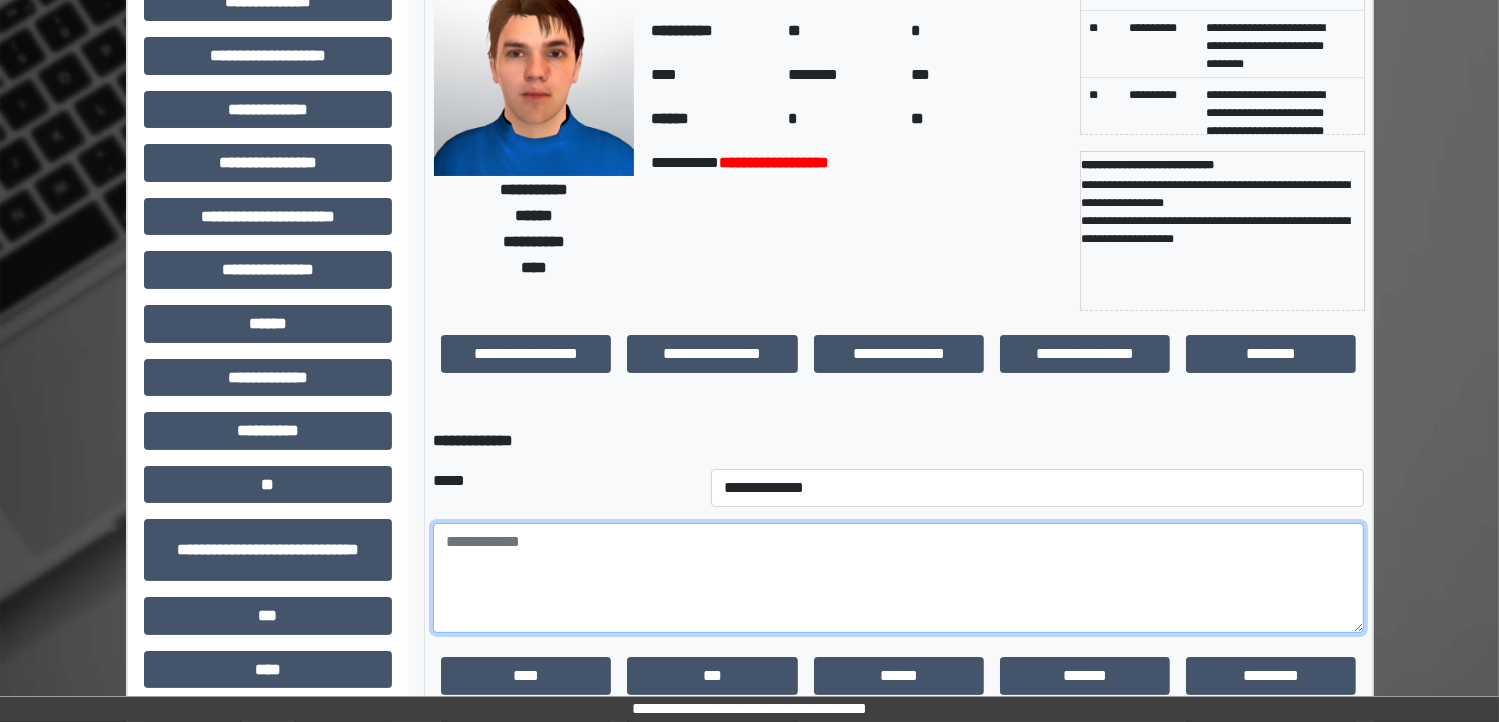 click at bounding box center (898, 578) 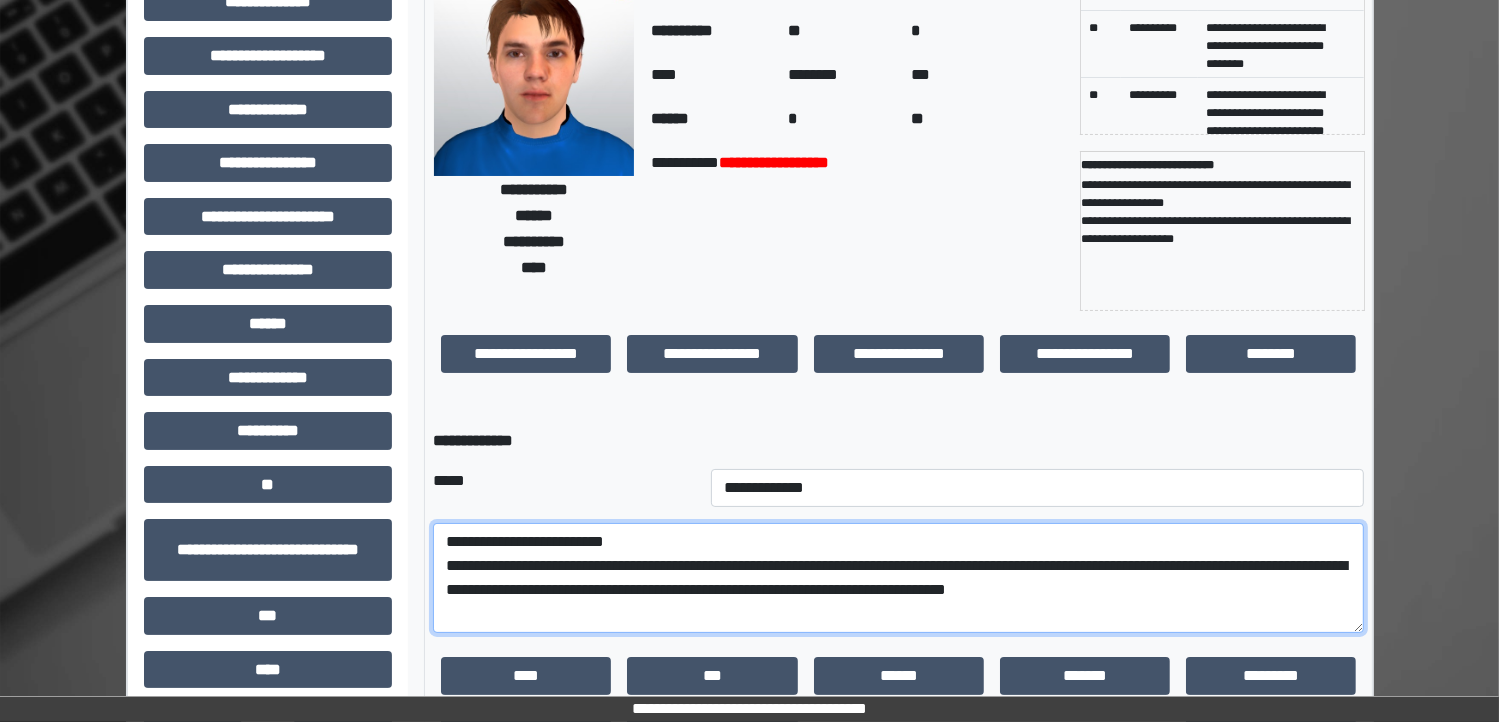 click on "**********" at bounding box center (898, 578) 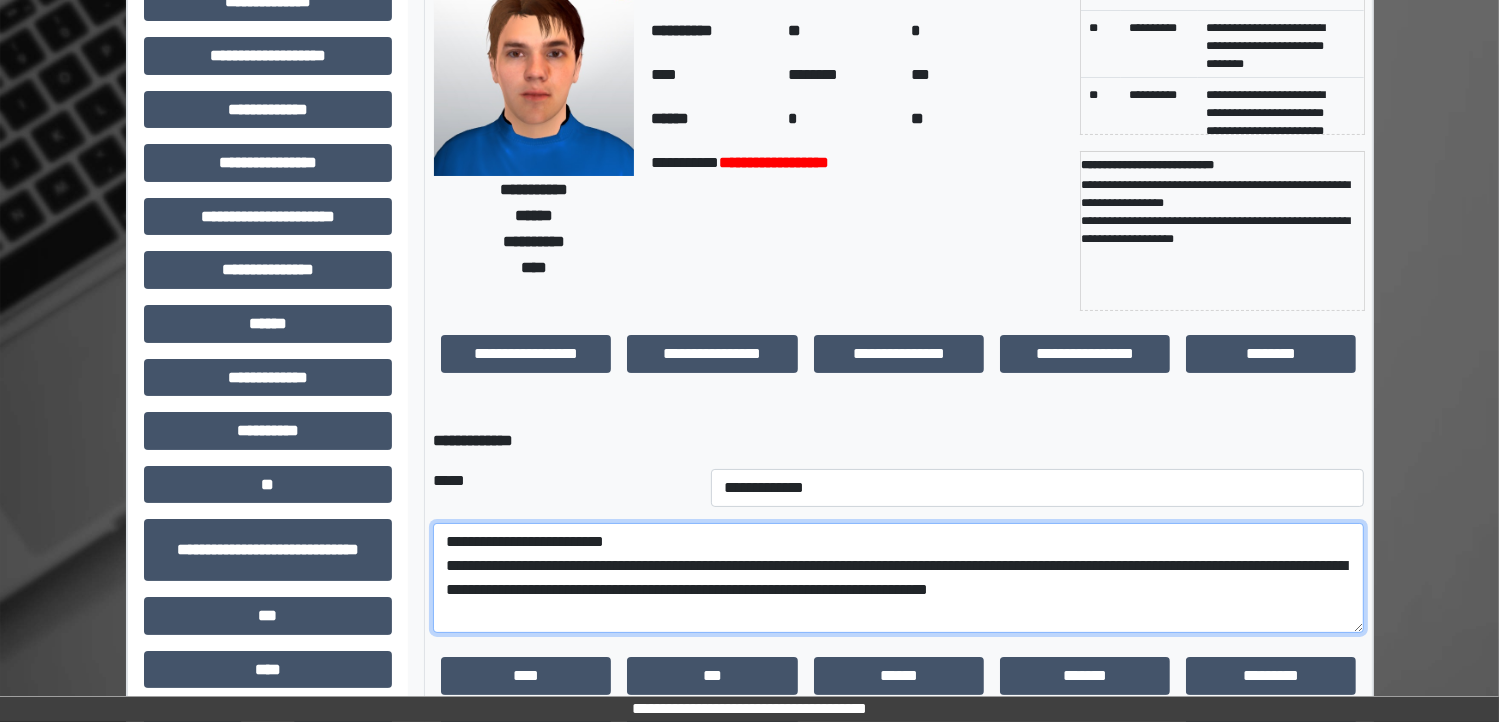 click on "**********" at bounding box center [898, 578] 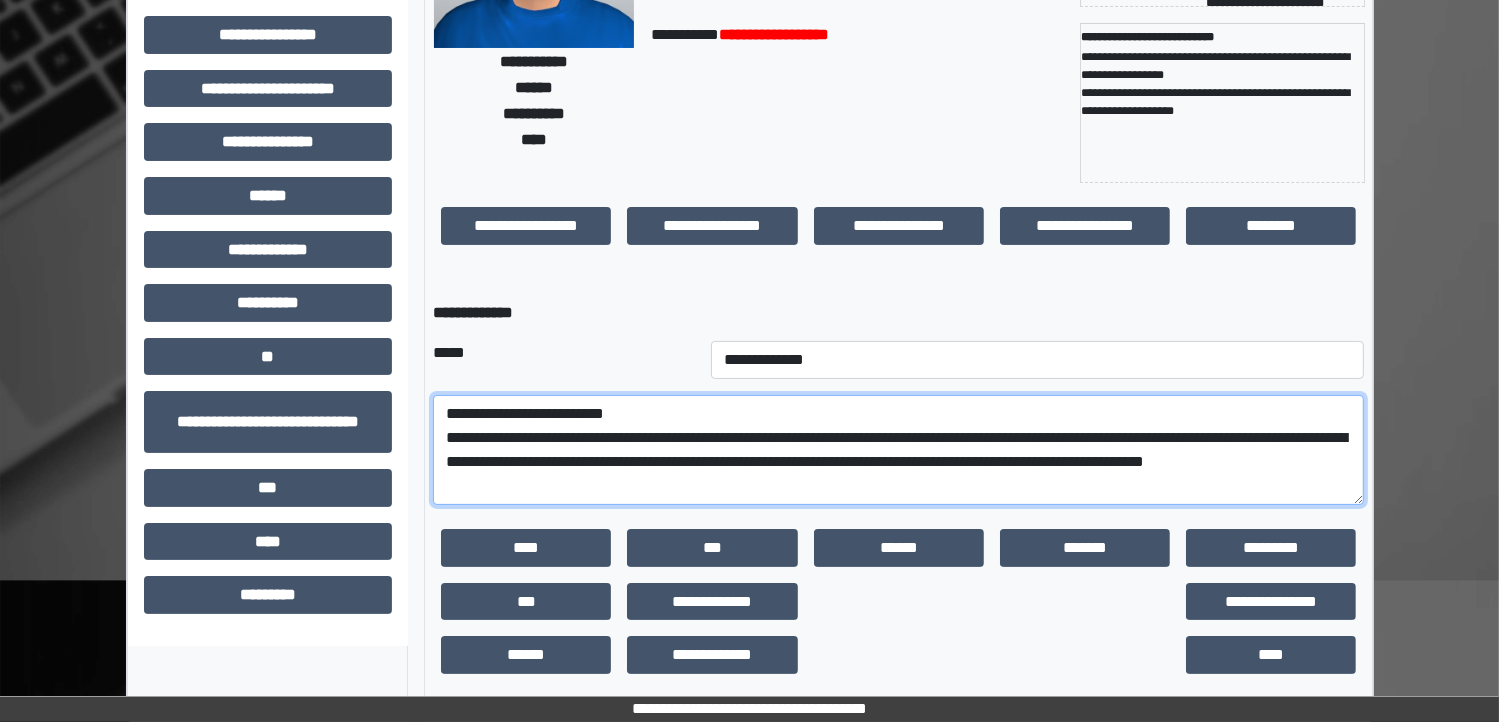 scroll, scrollTop: 260, scrollLeft: 0, axis: vertical 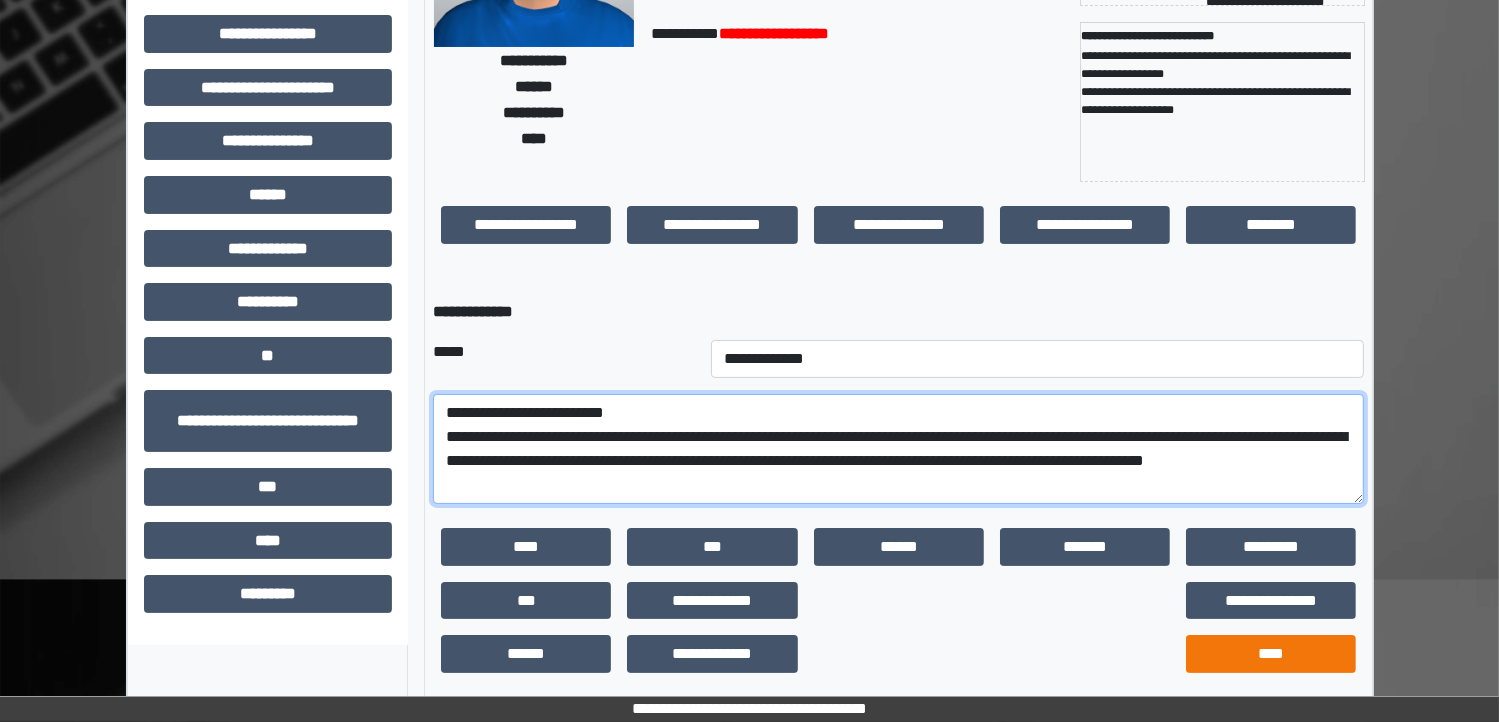 type on "**********" 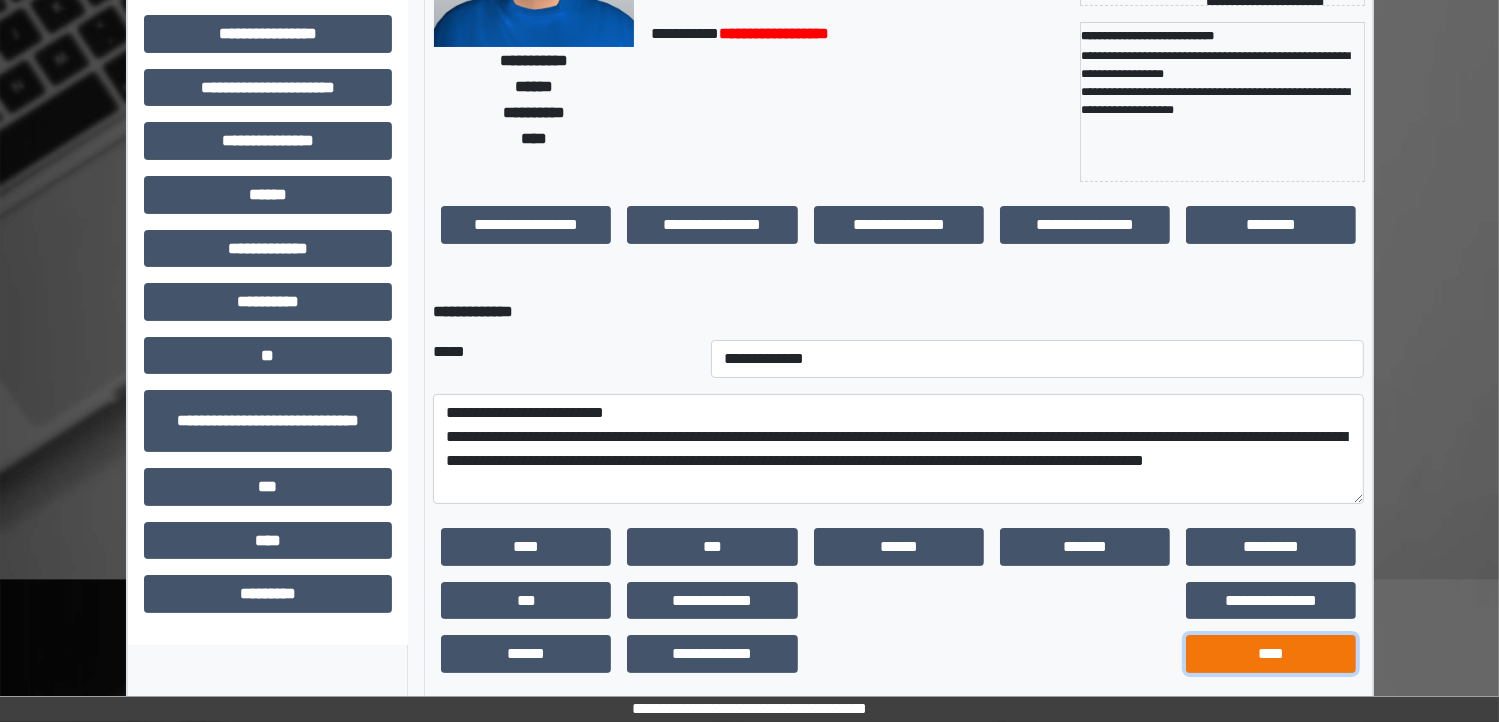 click on "****" at bounding box center [1271, 654] 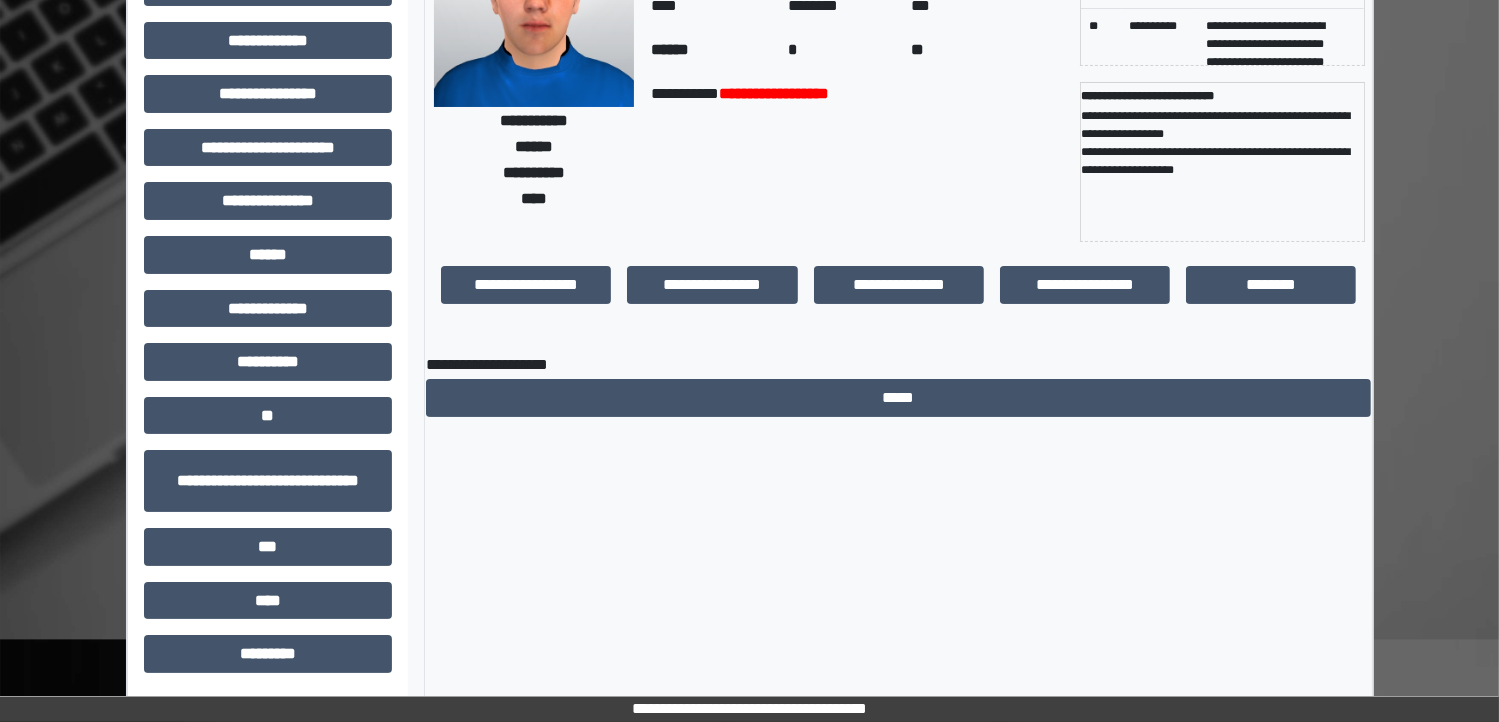 scroll, scrollTop: 200, scrollLeft: 0, axis: vertical 